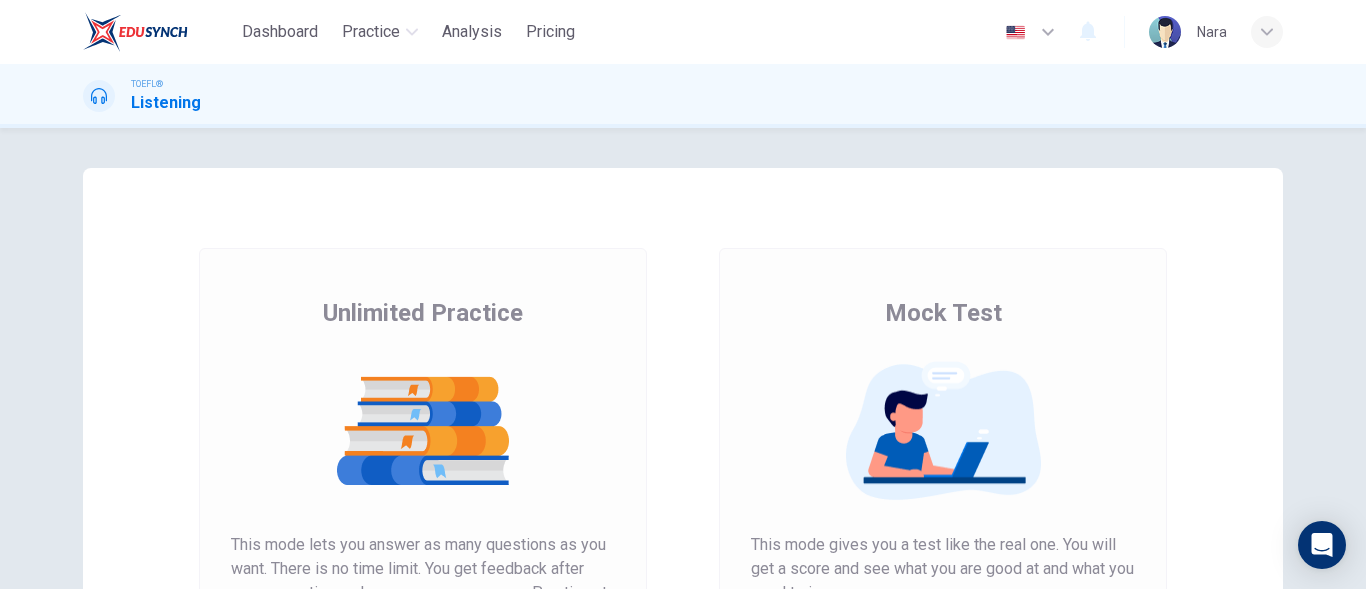 scroll, scrollTop: 0, scrollLeft: 0, axis: both 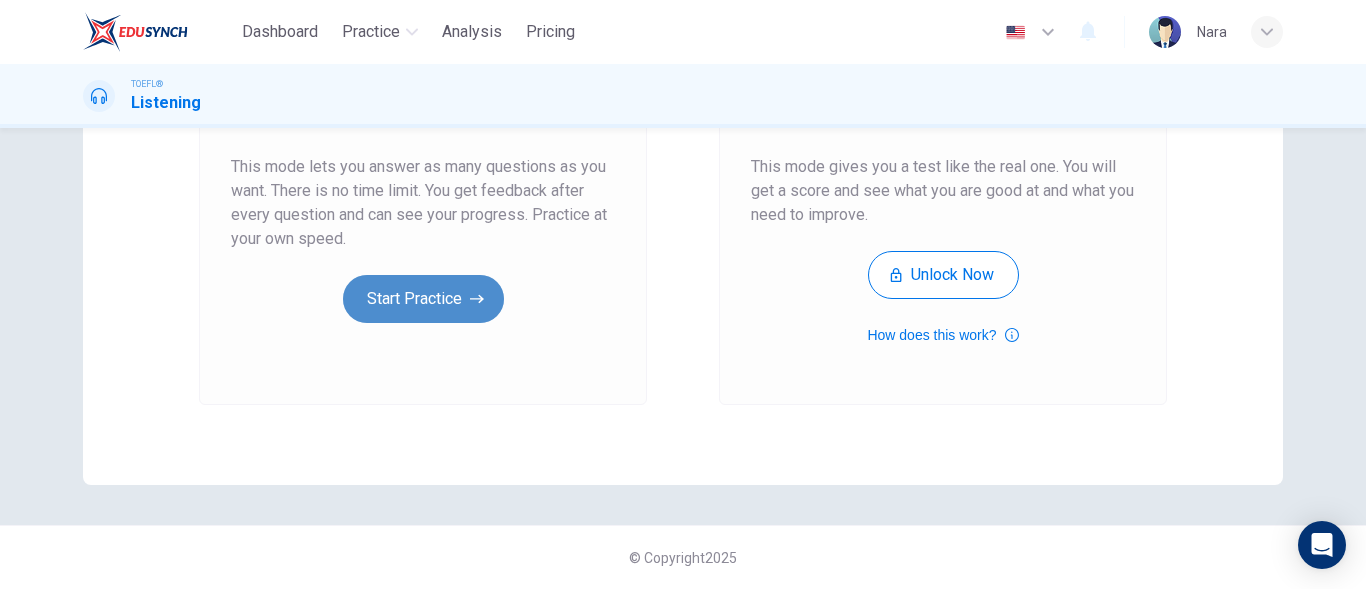 click on "Start Practice" at bounding box center (423, 299) 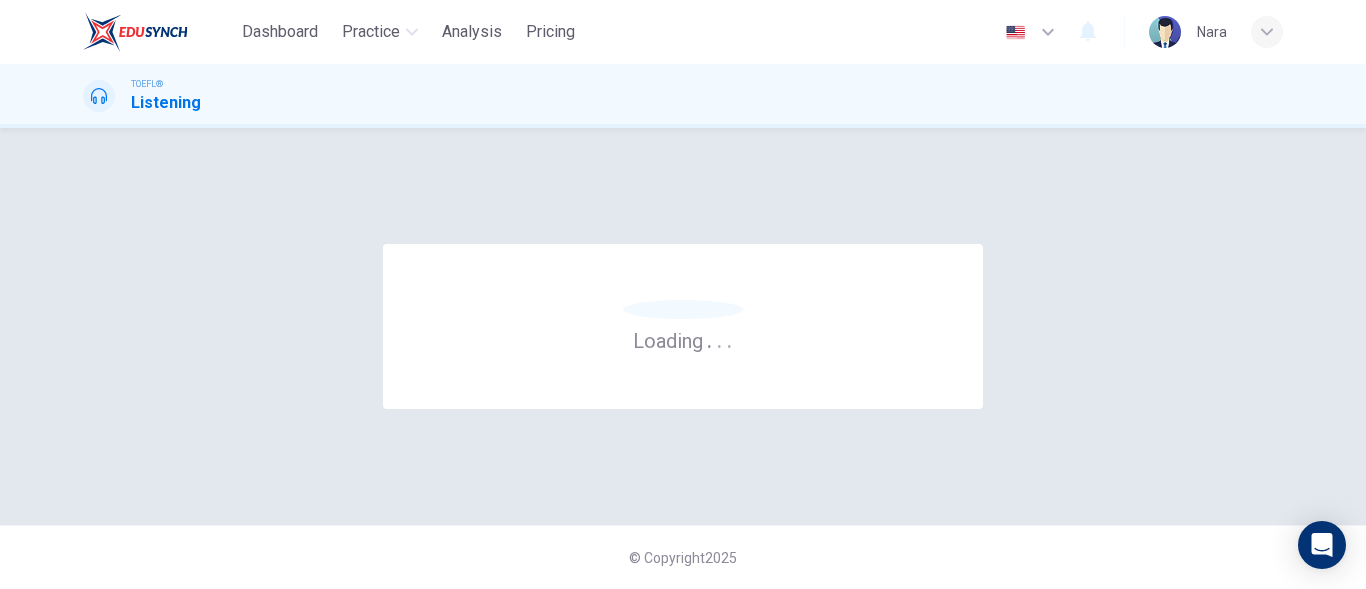 scroll, scrollTop: 0, scrollLeft: 0, axis: both 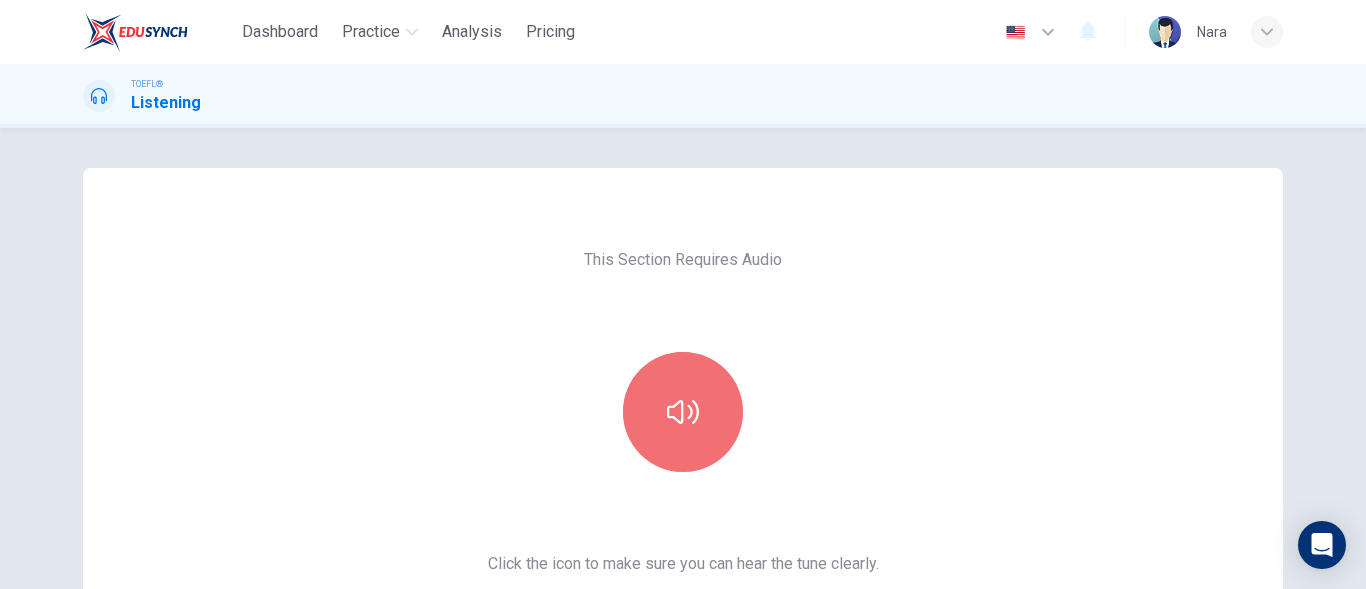 drag, startPoint x: 657, startPoint y: 458, endPoint x: 610, endPoint y: 357, distance: 111.40018 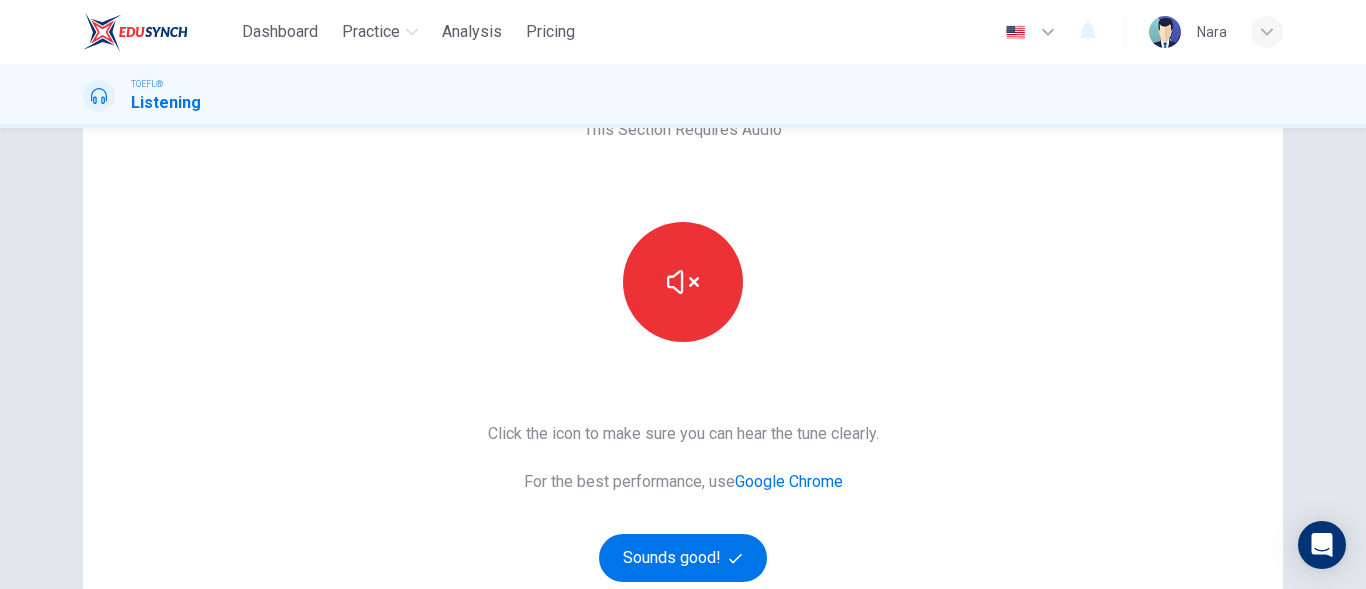 scroll, scrollTop: 378, scrollLeft: 0, axis: vertical 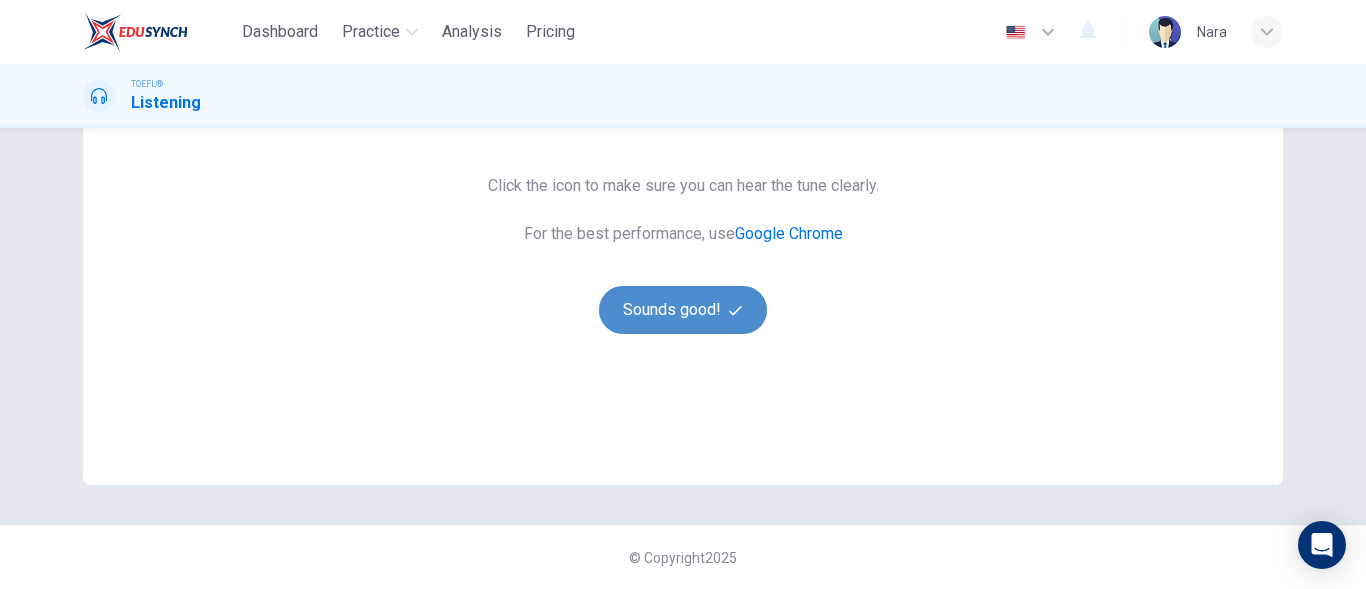 click on "Sounds good!" at bounding box center (683, 310) 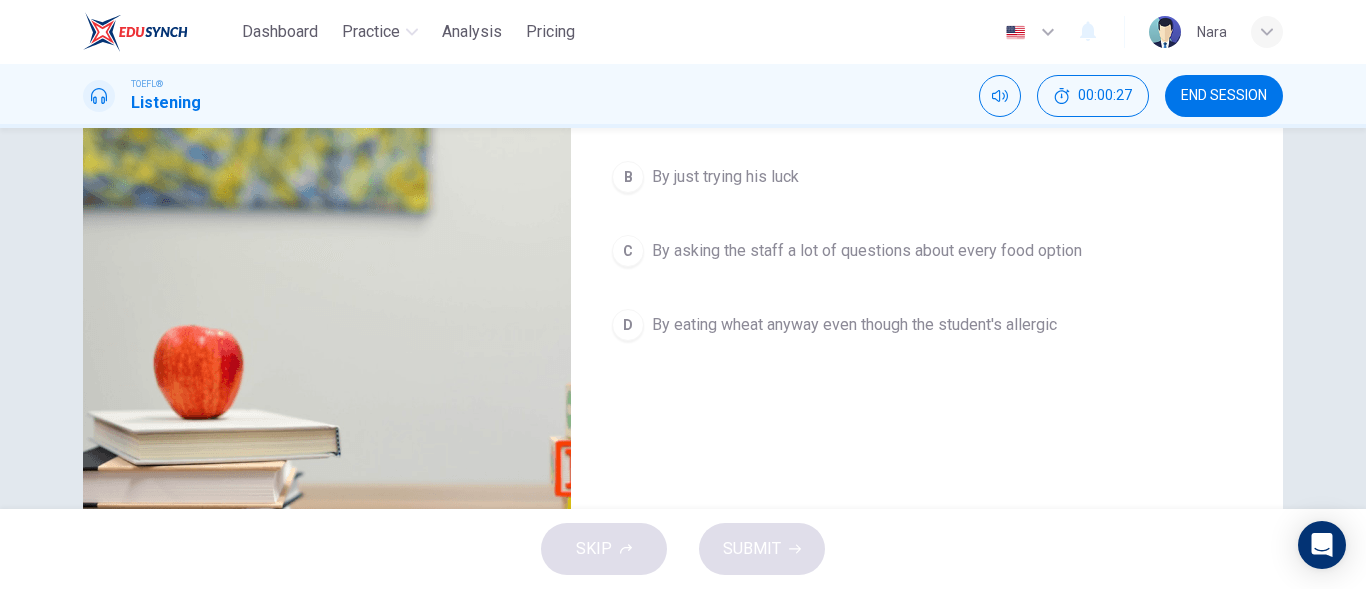 scroll, scrollTop: 0, scrollLeft: 0, axis: both 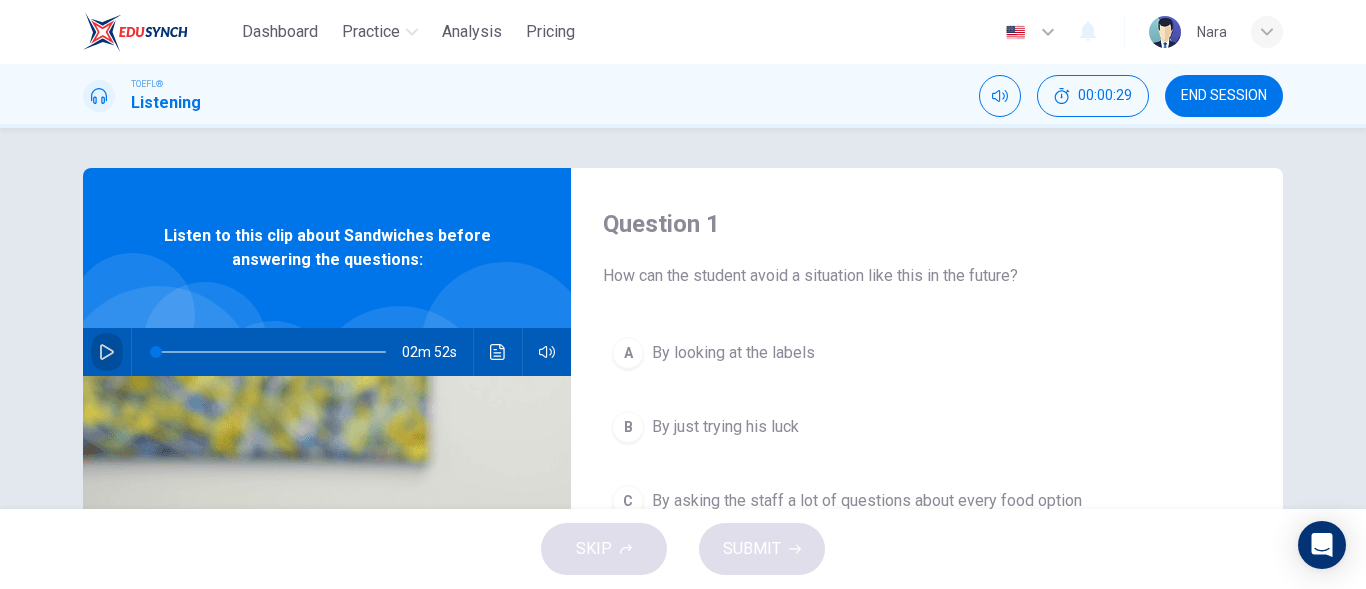 click at bounding box center [107, 352] 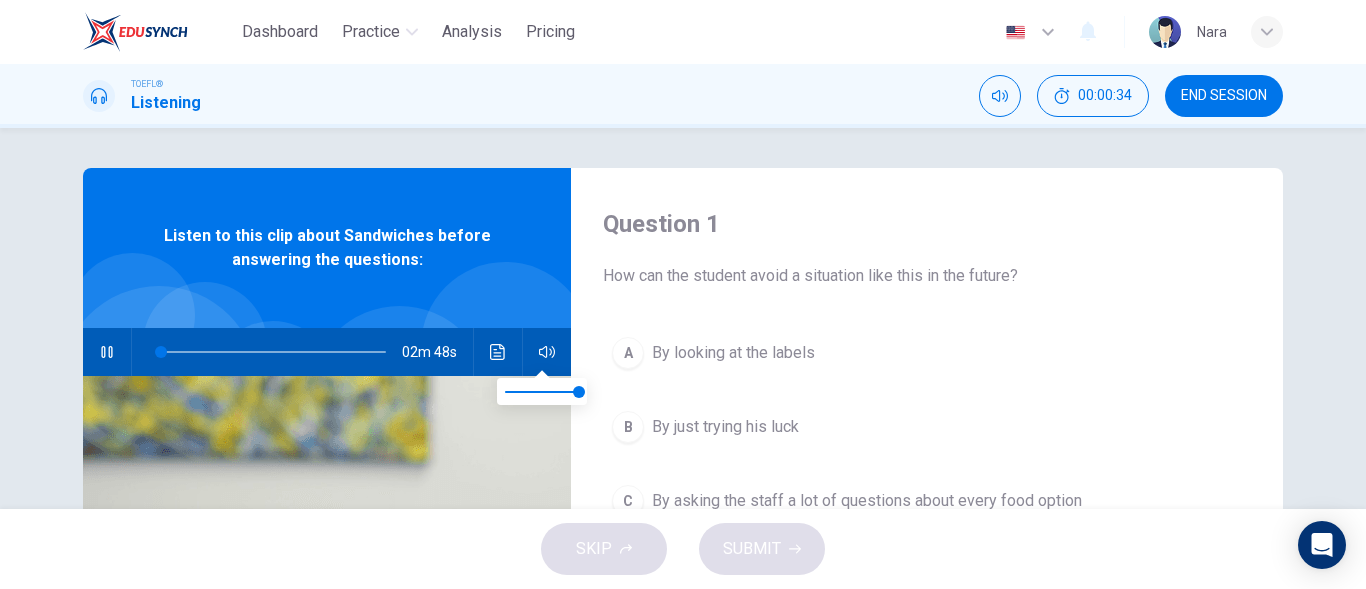 click at bounding box center (542, 372) 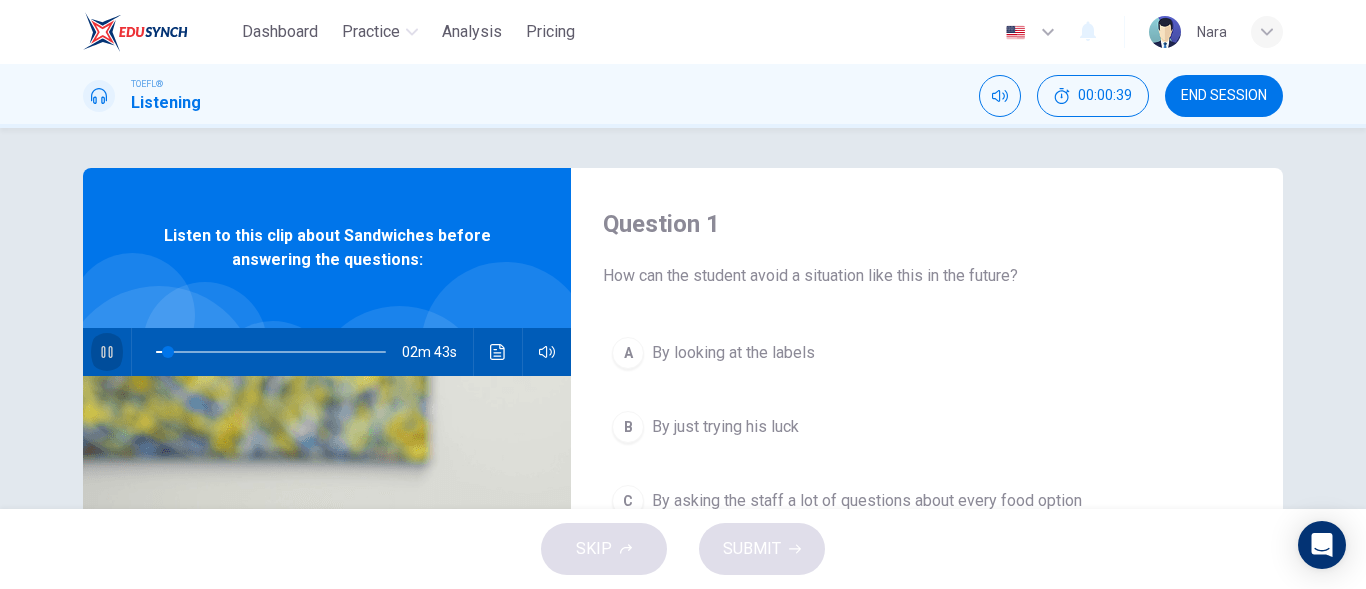 click at bounding box center (107, 352) 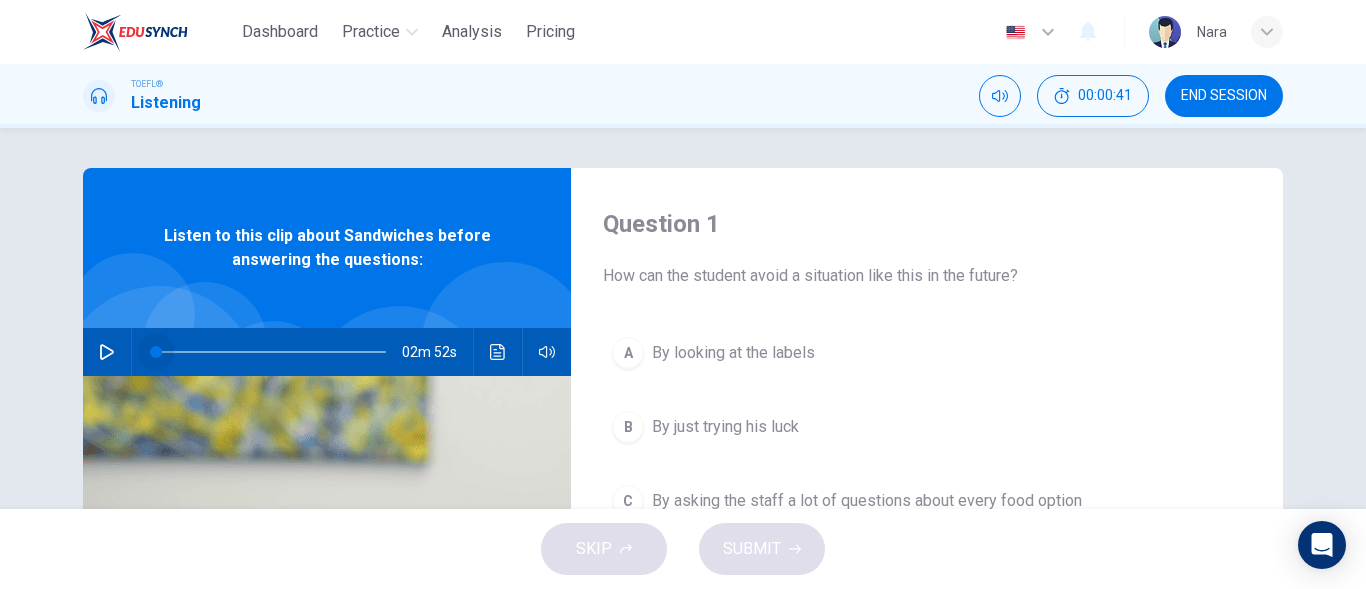 drag, startPoint x: 176, startPoint y: 344, endPoint x: 0, endPoint y: 110, distance: 292.80026 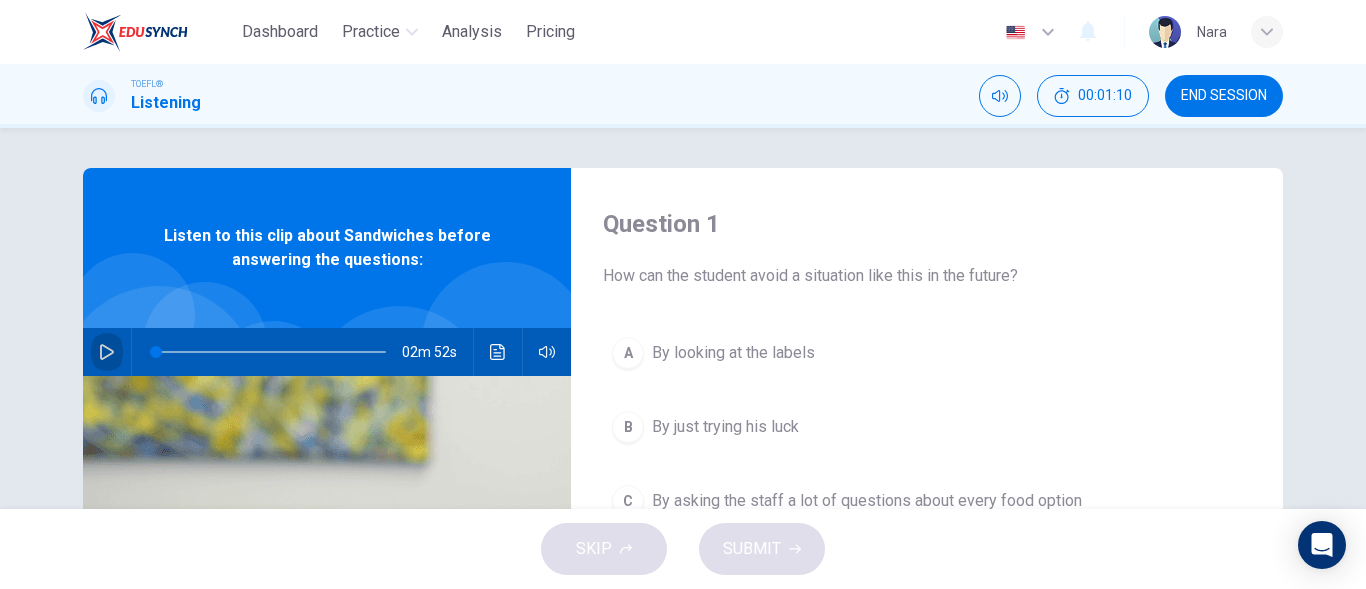 click 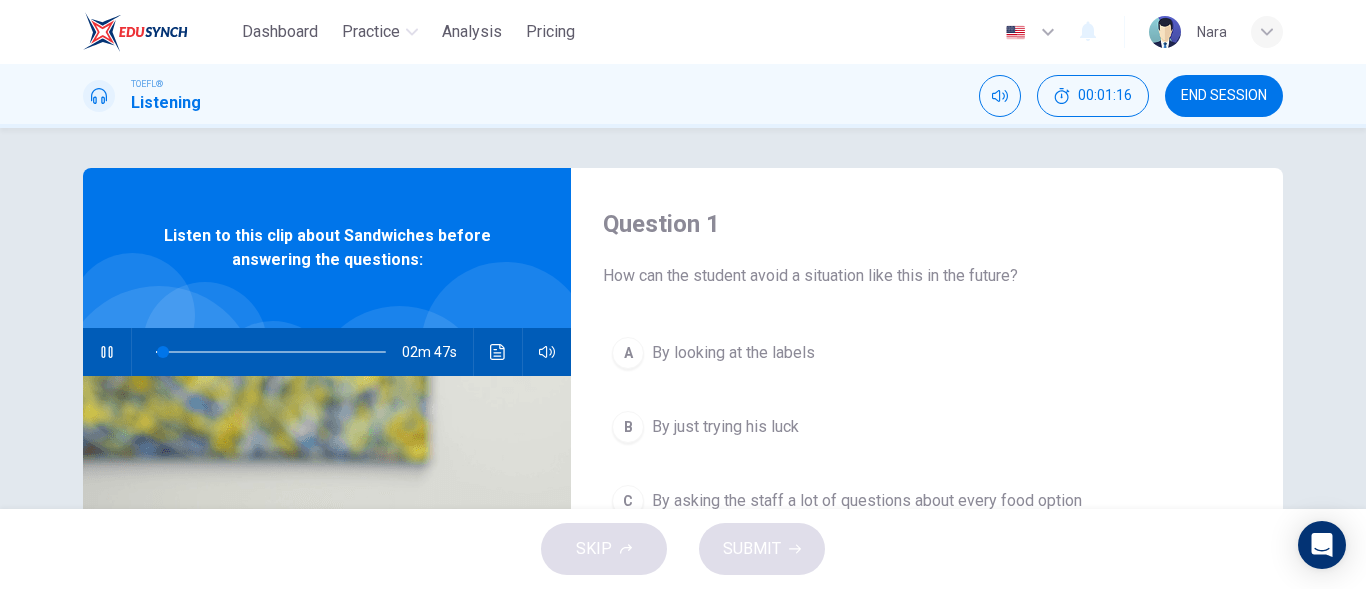 drag, startPoint x: 100, startPoint y: 363, endPoint x: 89, endPoint y: 327, distance: 37.64306 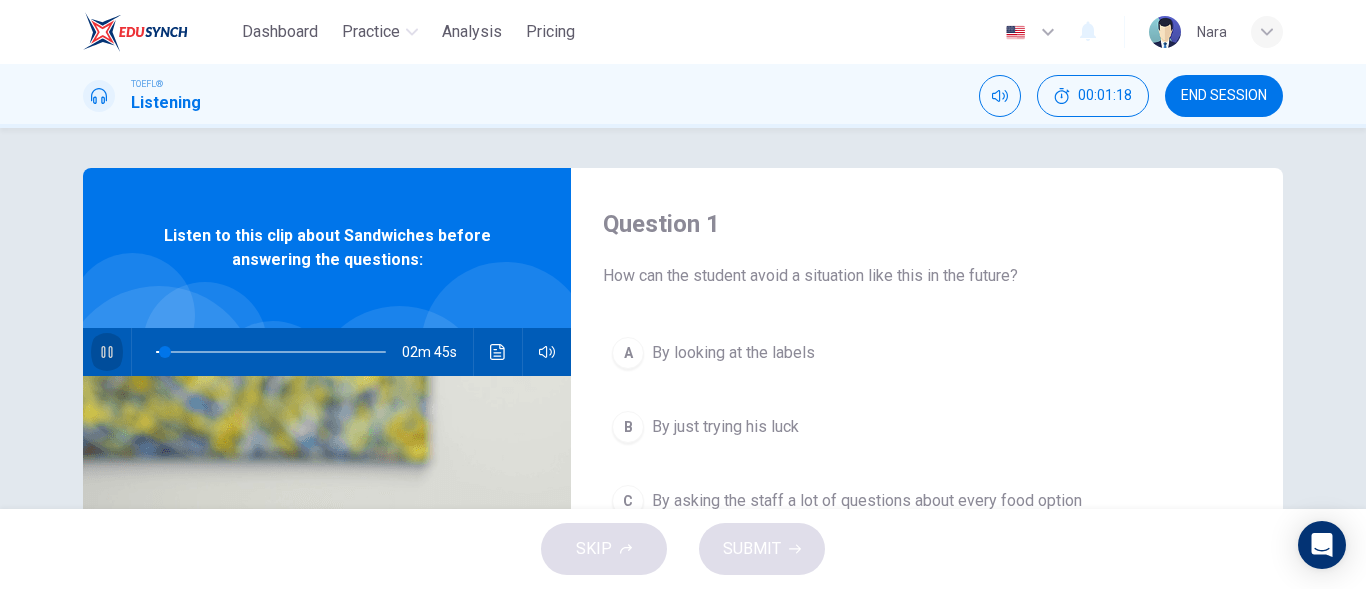 click 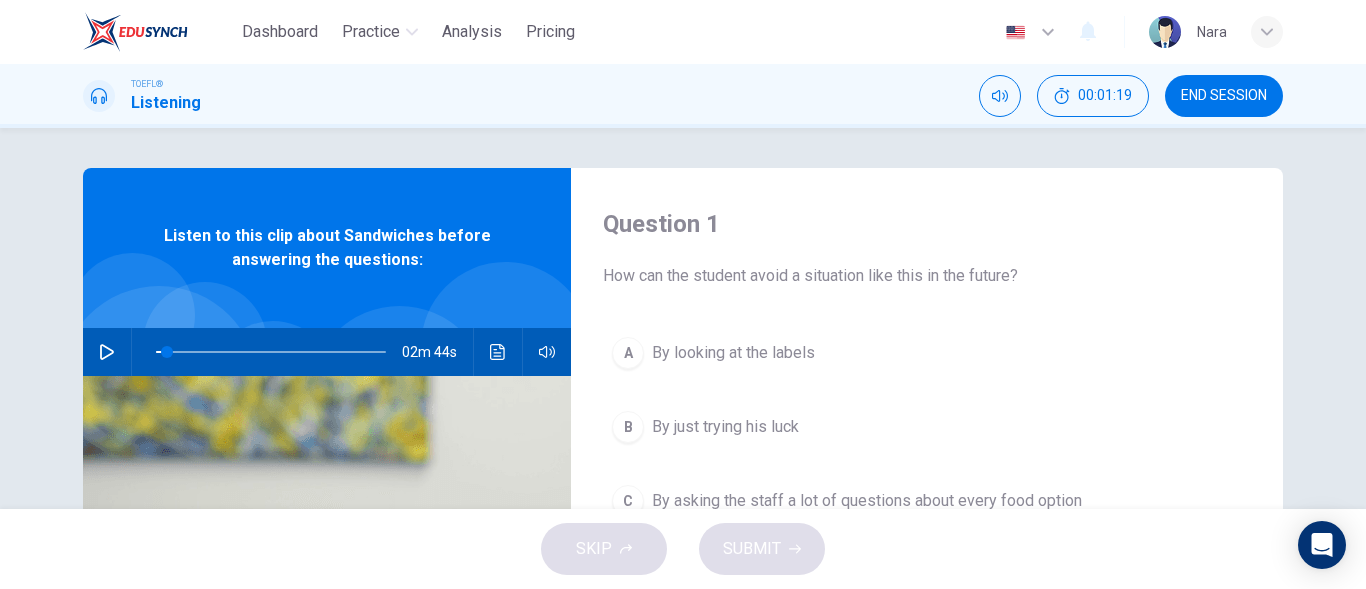 type on "5" 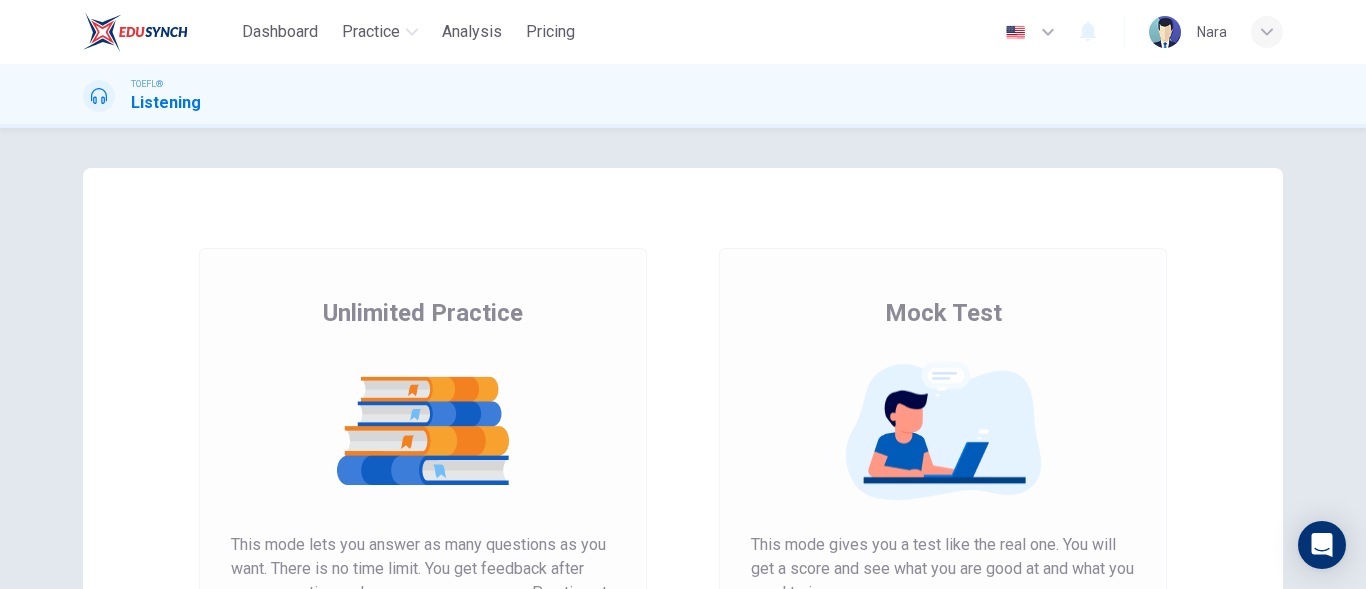 scroll, scrollTop: 0, scrollLeft: 0, axis: both 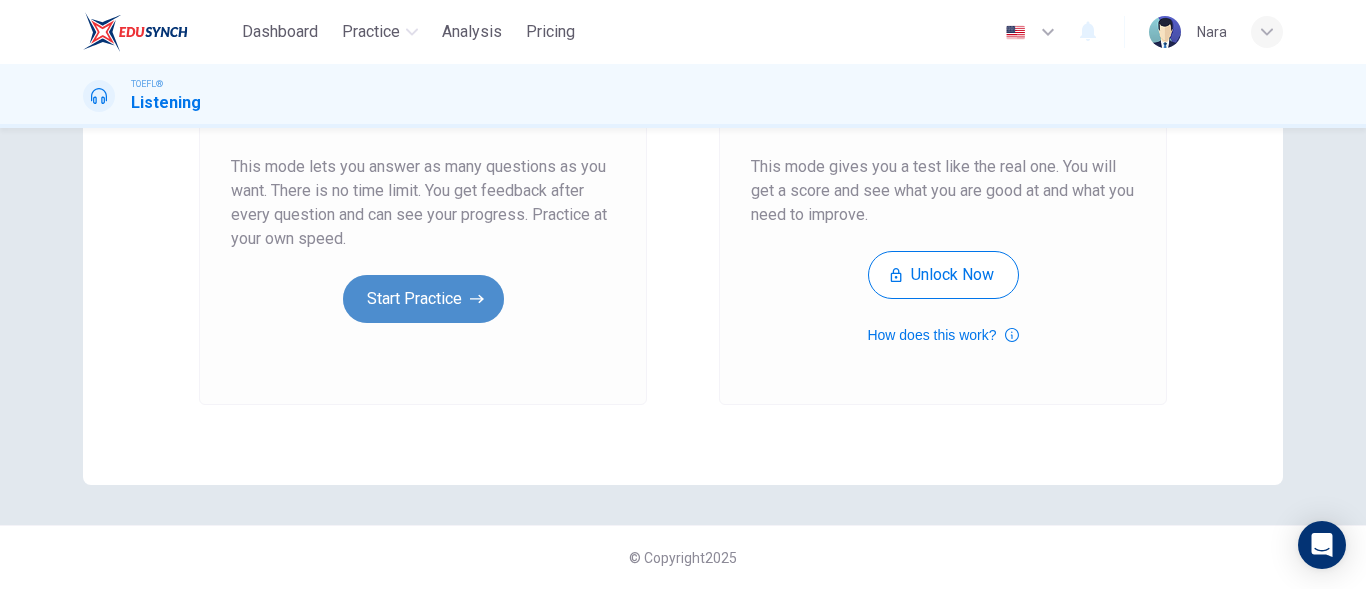 click on "Start Practice" at bounding box center [423, 299] 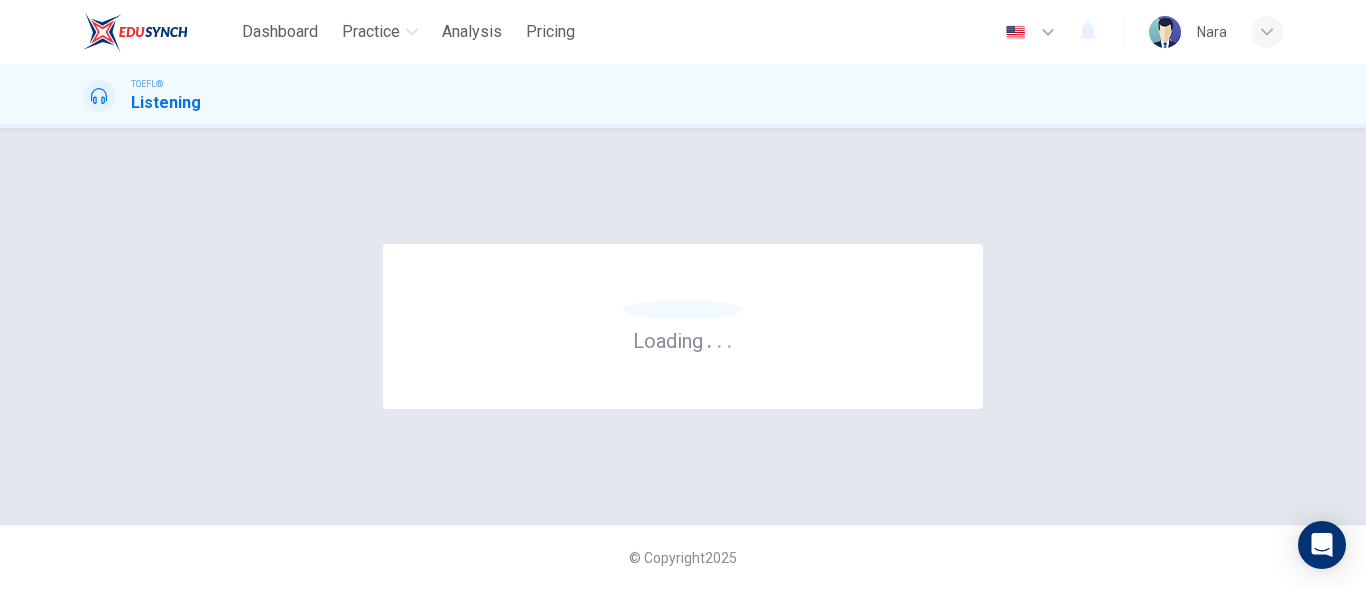 scroll, scrollTop: 0, scrollLeft: 0, axis: both 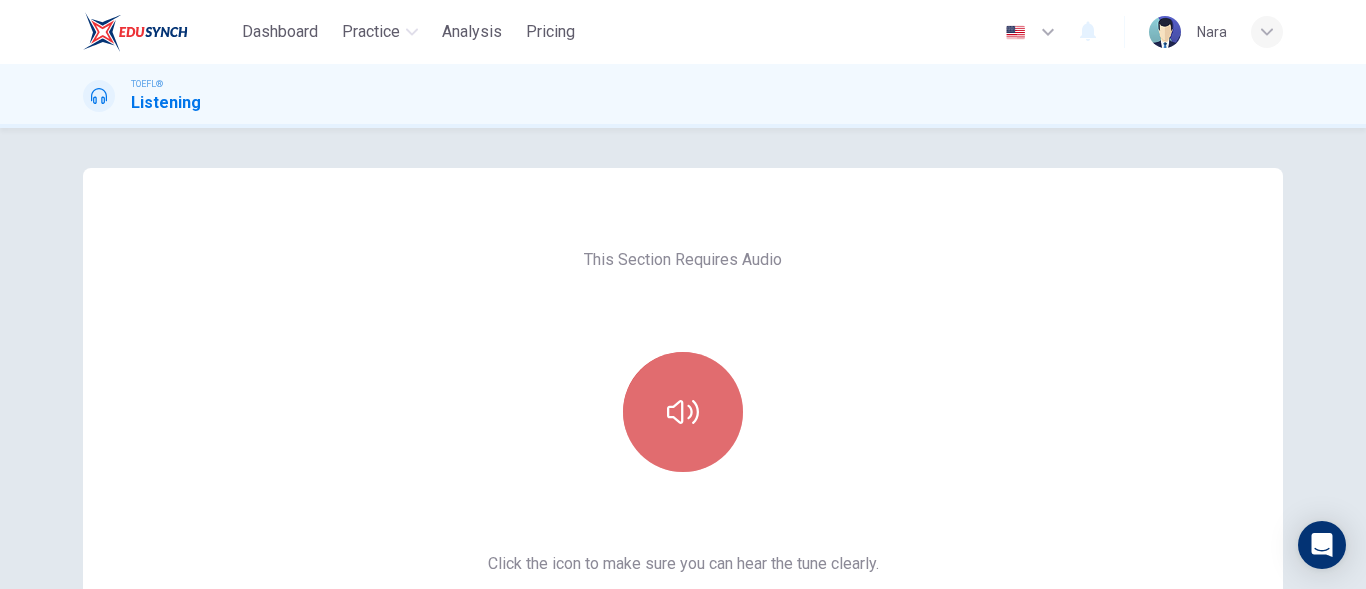 click at bounding box center [683, 412] 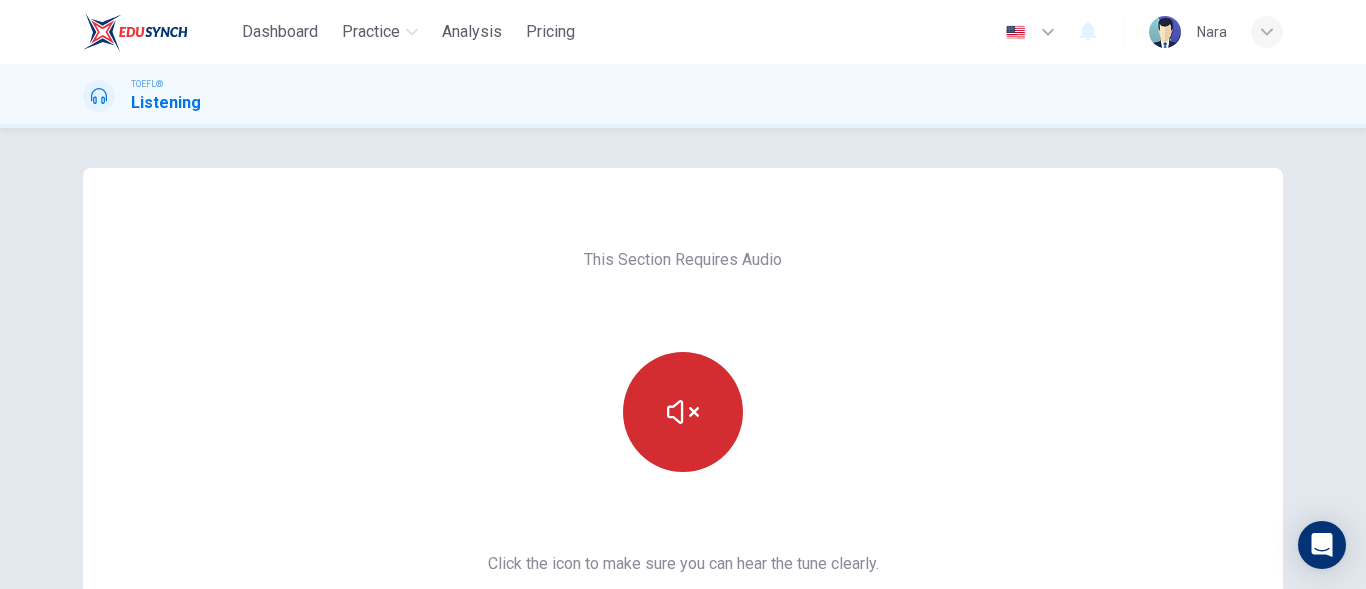 scroll, scrollTop: 378, scrollLeft: 0, axis: vertical 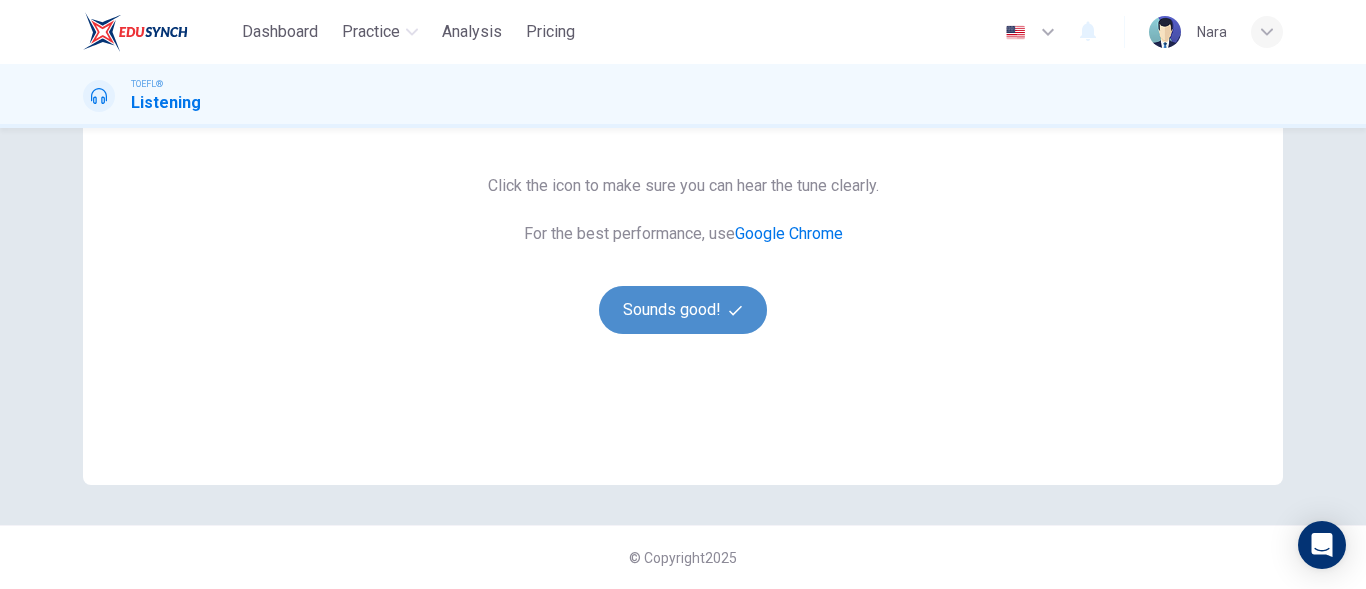 click on "Sounds good!" at bounding box center [683, 310] 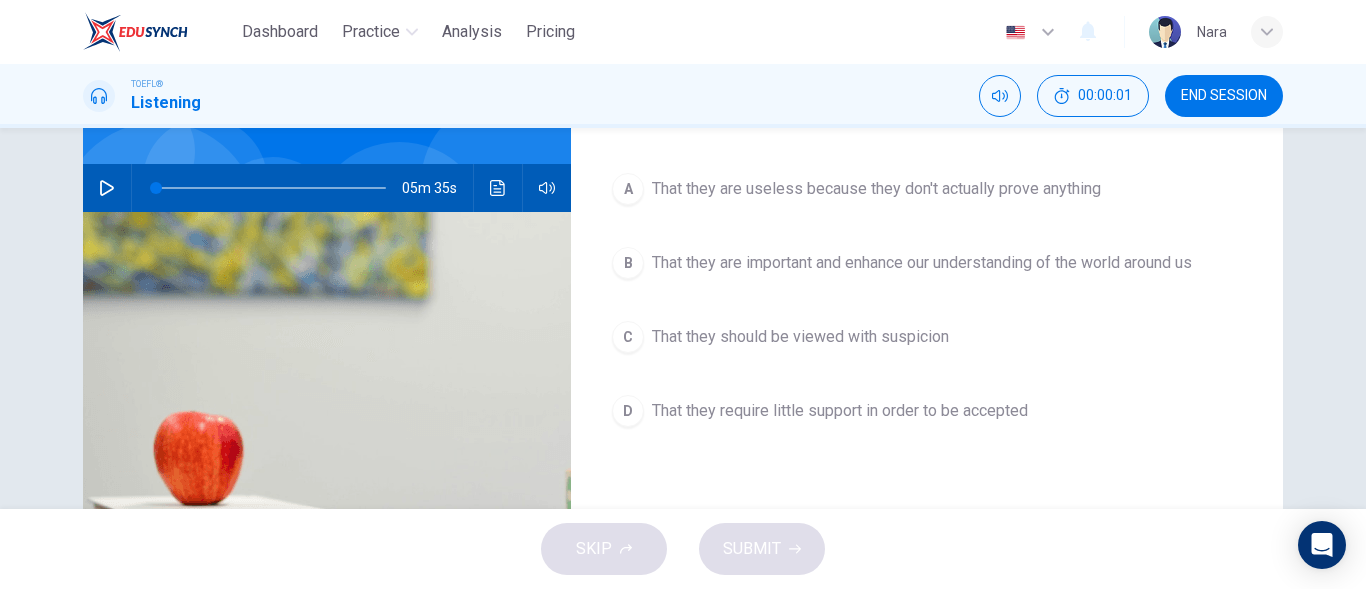 scroll, scrollTop: 0, scrollLeft: 0, axis: both 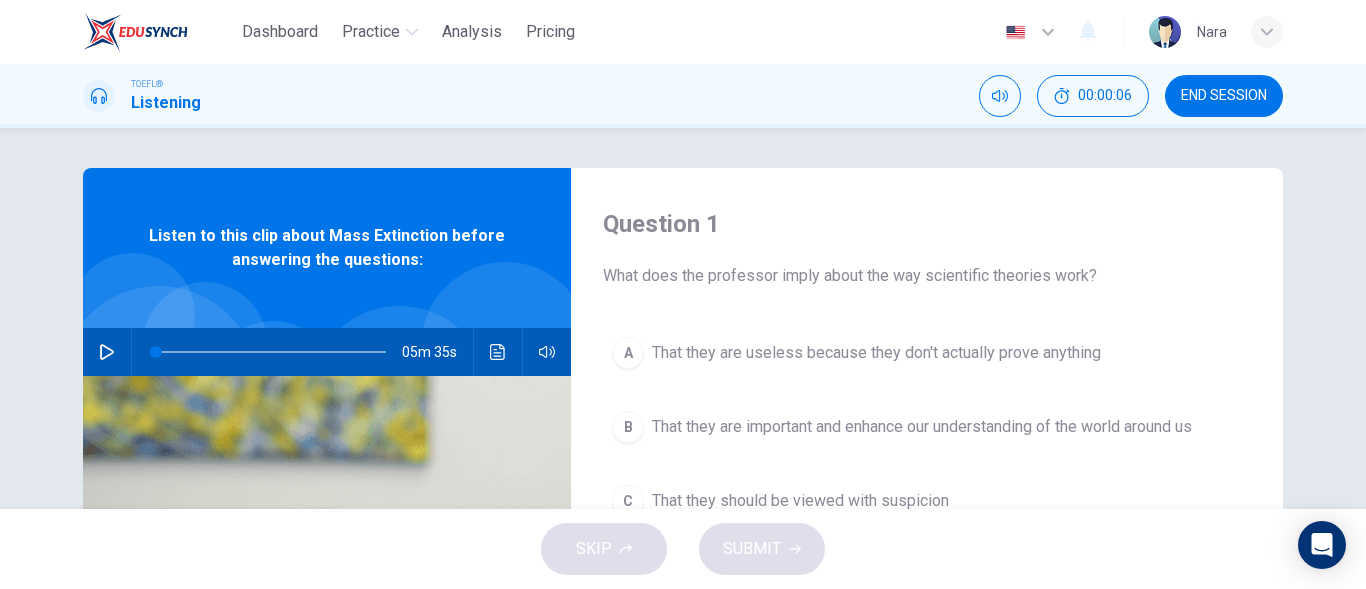 click on "Question 1 What does the professor imply about the way scientific theories work? A That they are useless because they don't actually prove anything B That they are important and enhance our understanding of the world around us C That they should be viewed with suspicion D That they require little support in order to be accepted Listen to this clip about Mass Extinction before answering the questions:  [TIME]" at bounding box center [683, 318] 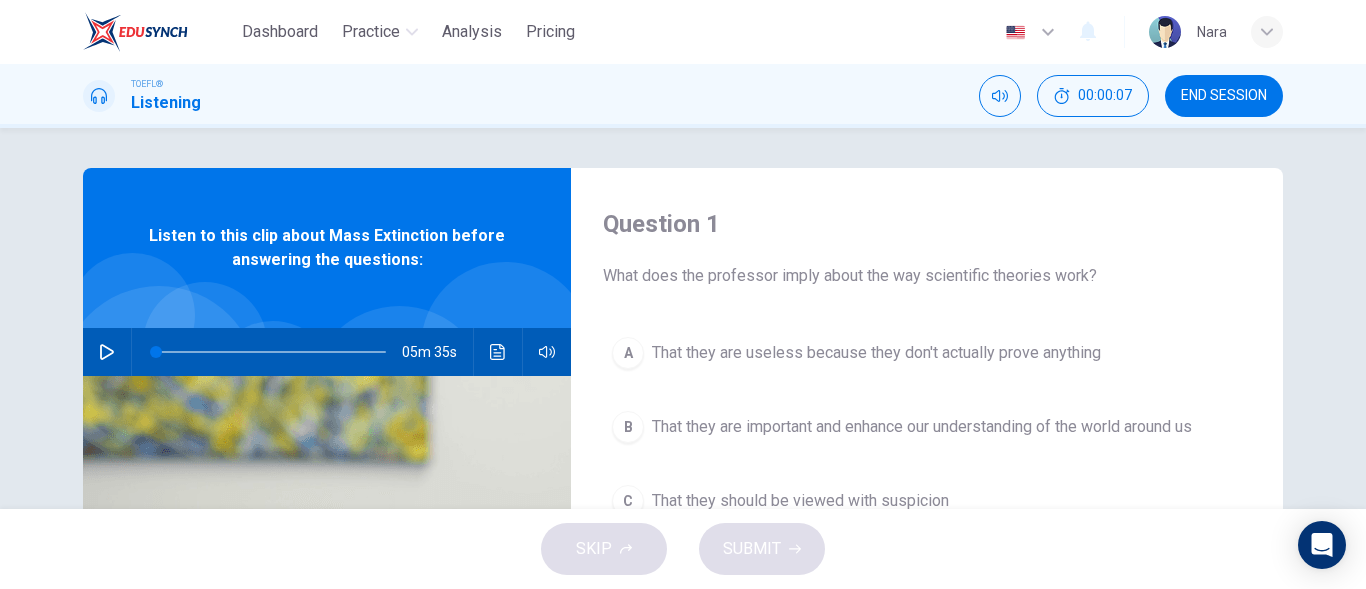 drag, startPoint x: 1205, startPoint y: 97, endPoint x: 762, endPoint y: 87, distance: 443.11285 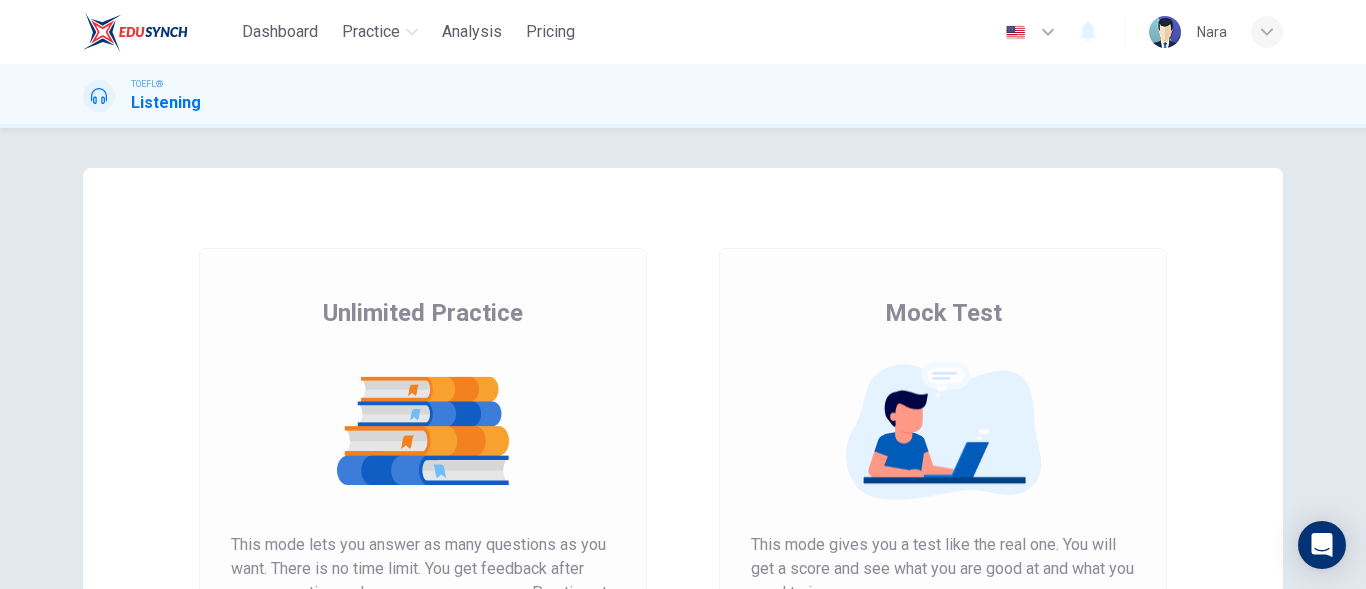scroll, scrollTop: 0, scrollLeft: 0, axis: both 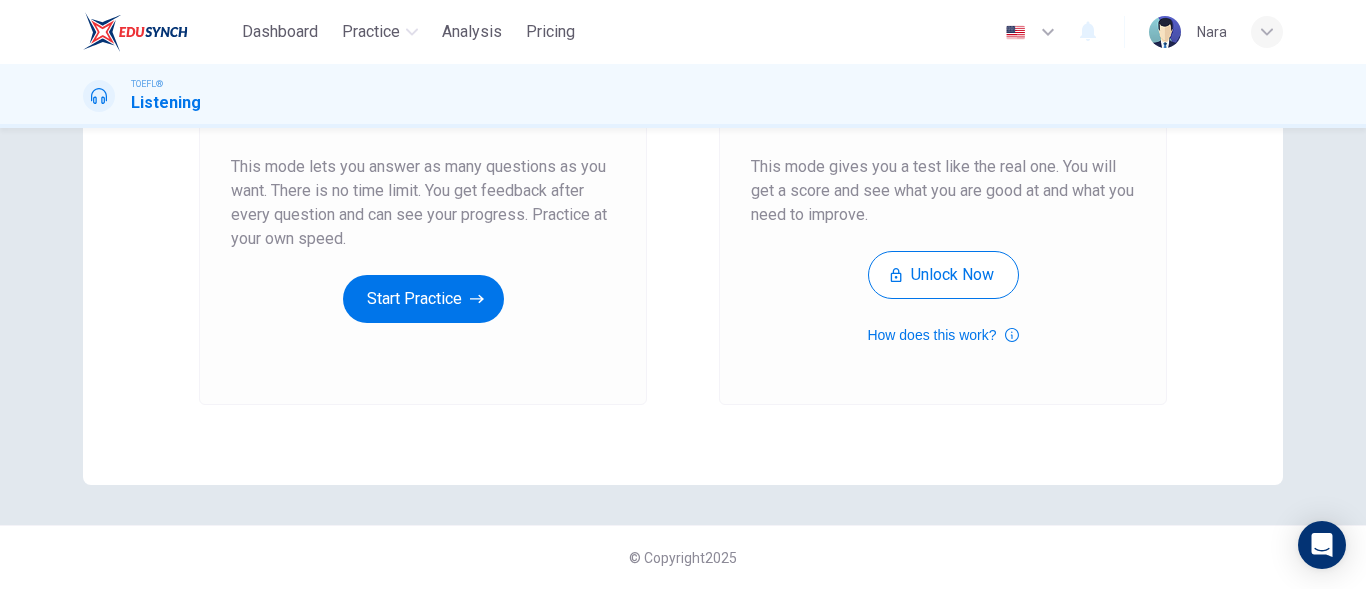 drag, startPoint x: 367, startPoint y: 317, endPoint x: 339, endPoint y: 346, distance: 40.311287 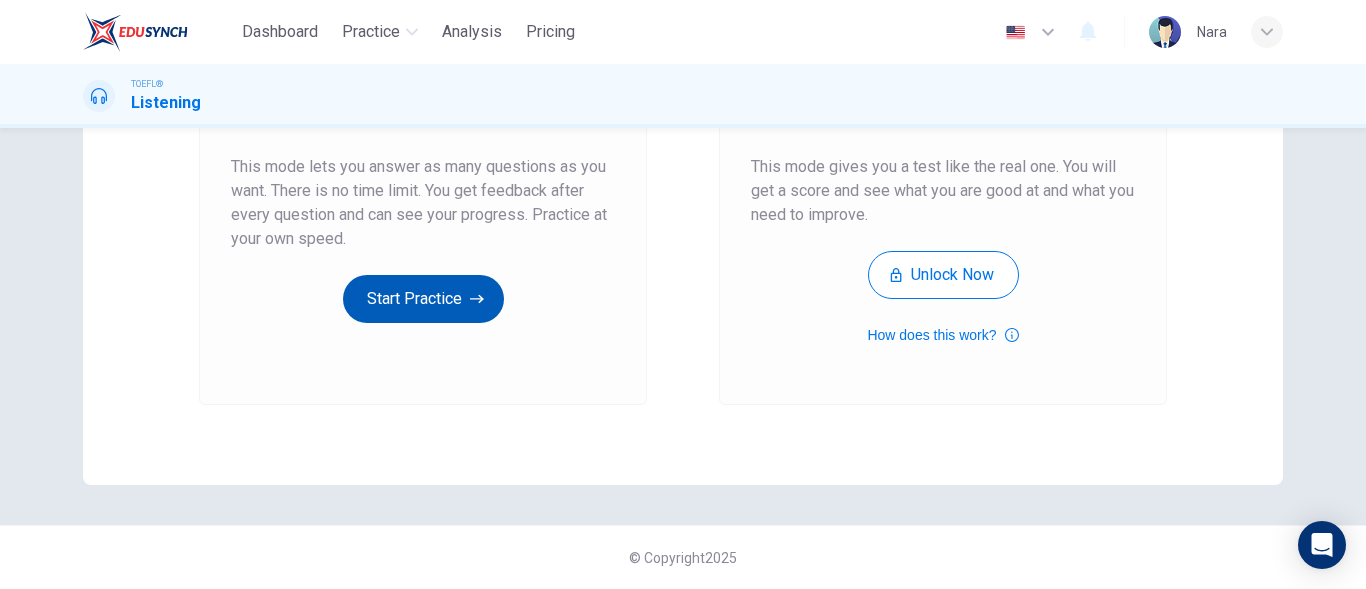 click on "Start Practice" at bounding box center [423, 299] 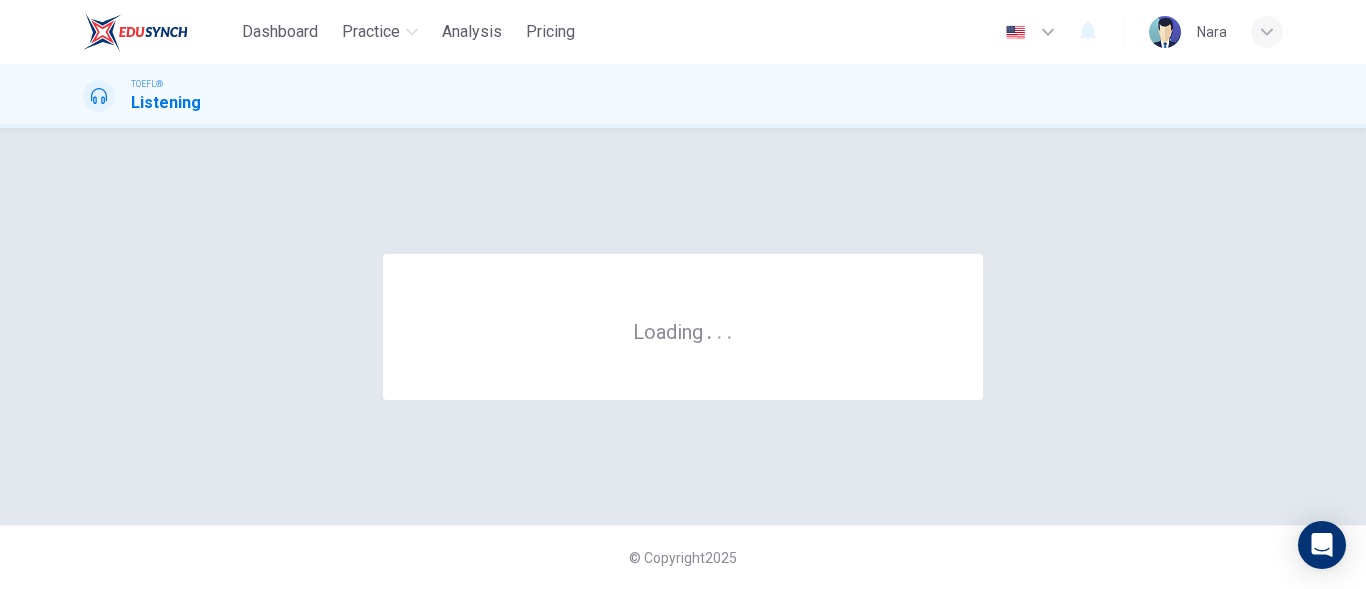 scroll, scrollTop: 0, scrollLeft: 0, axis: both 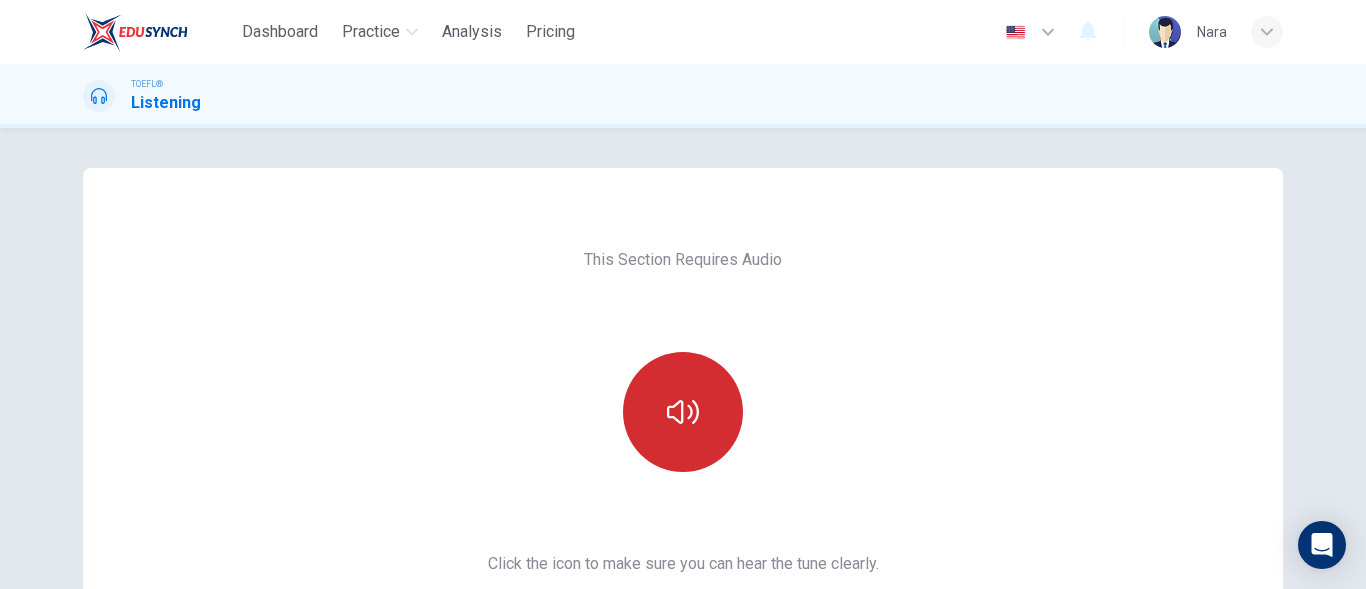 click at bounding box center (683, 412) 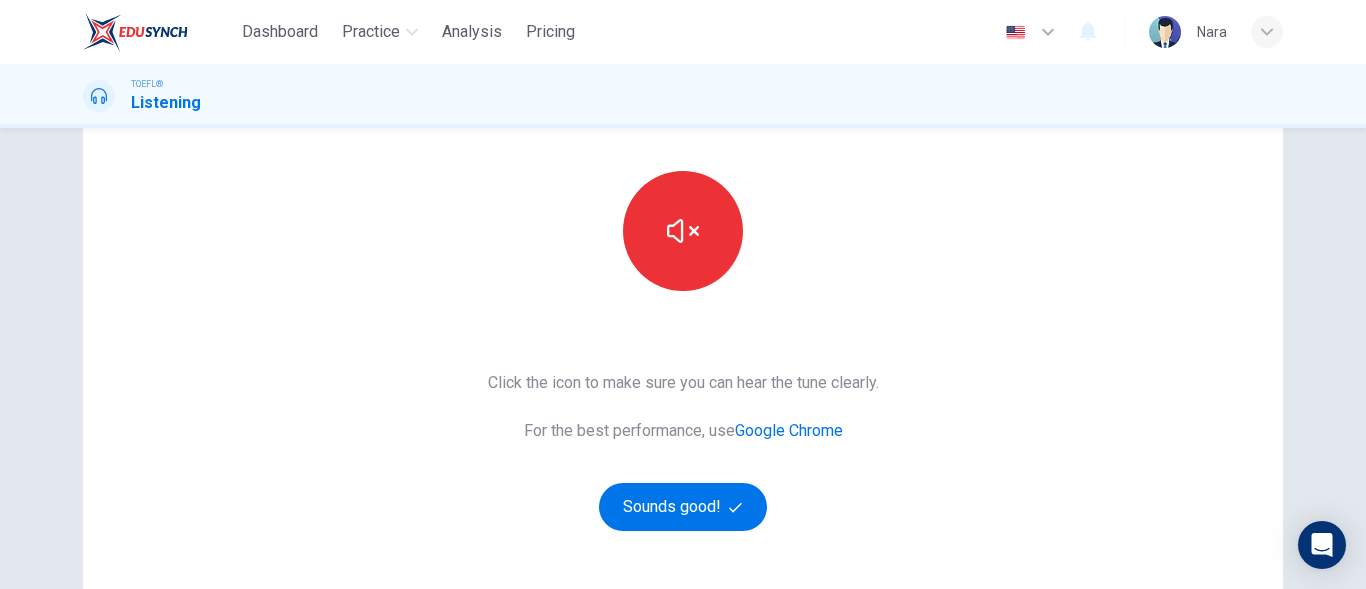 scroll, scrollTop: 378, scrollLeft: 0, axis: vertical 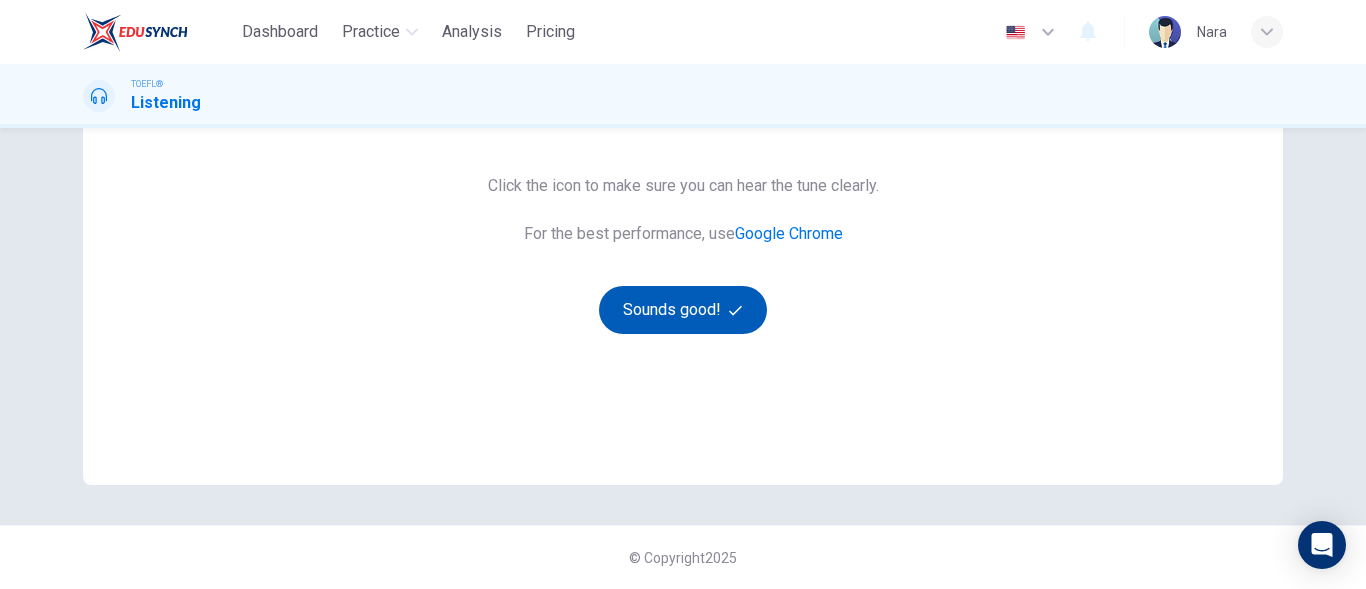 click on "Sounds good!" at bounding box center [683, 310] 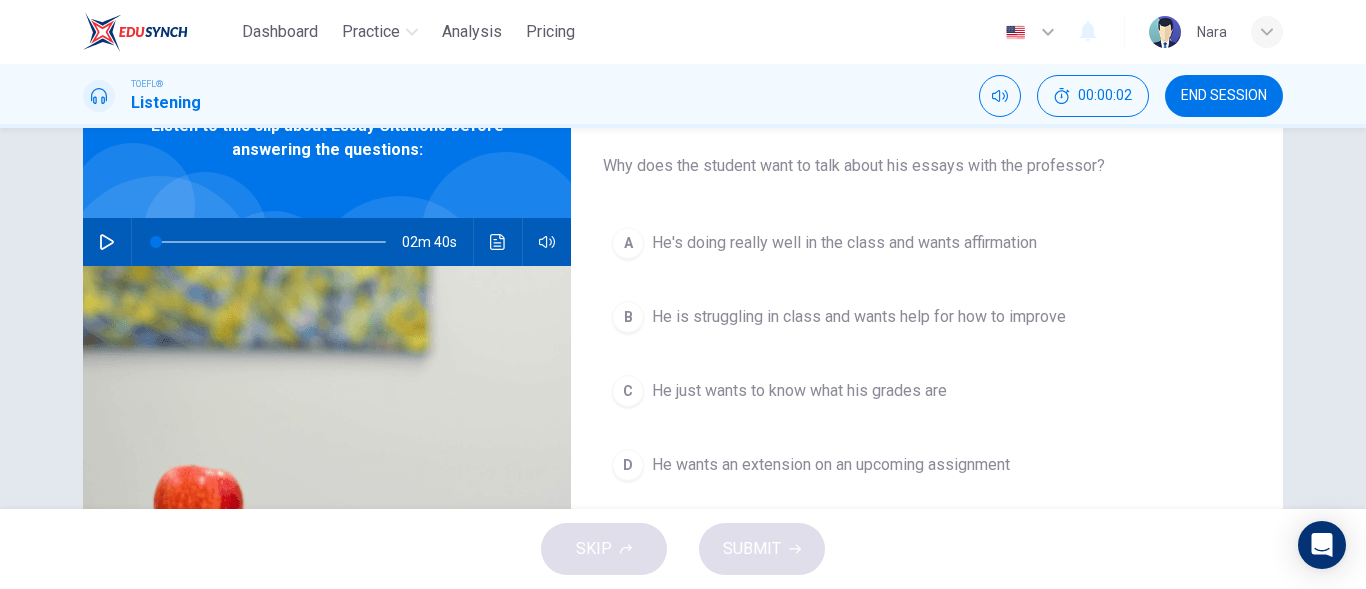 scroll, scrollTop: 0, scrollLeft: 0, axis: both 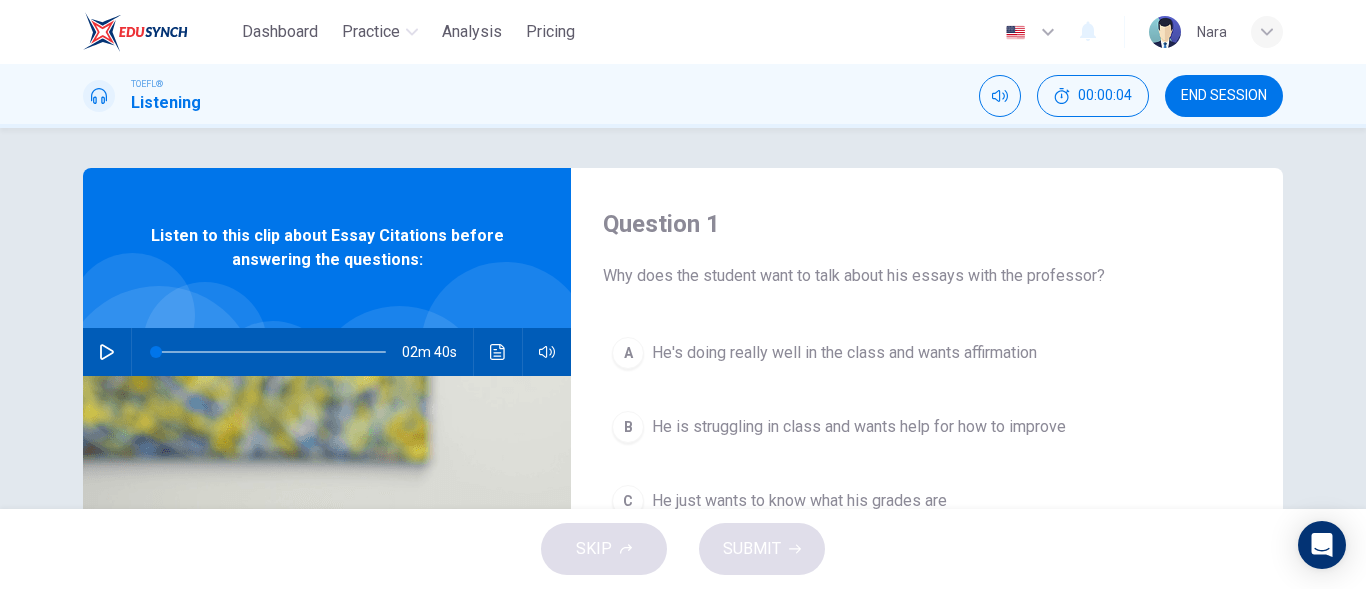click 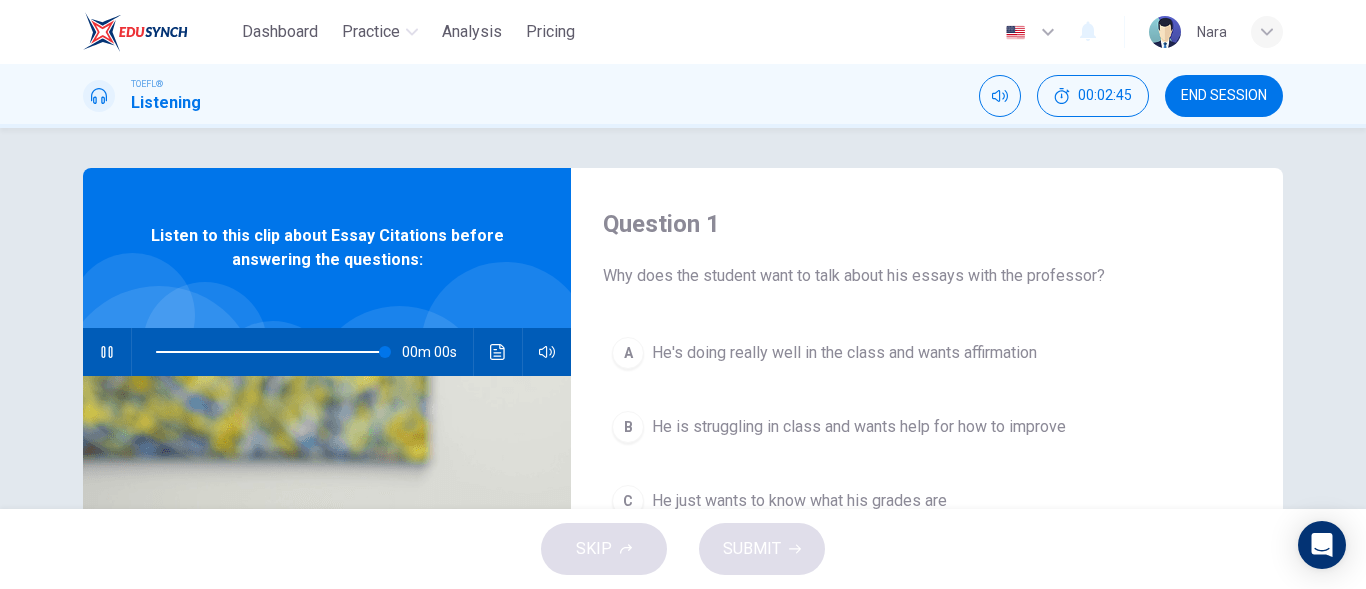 type on "0" 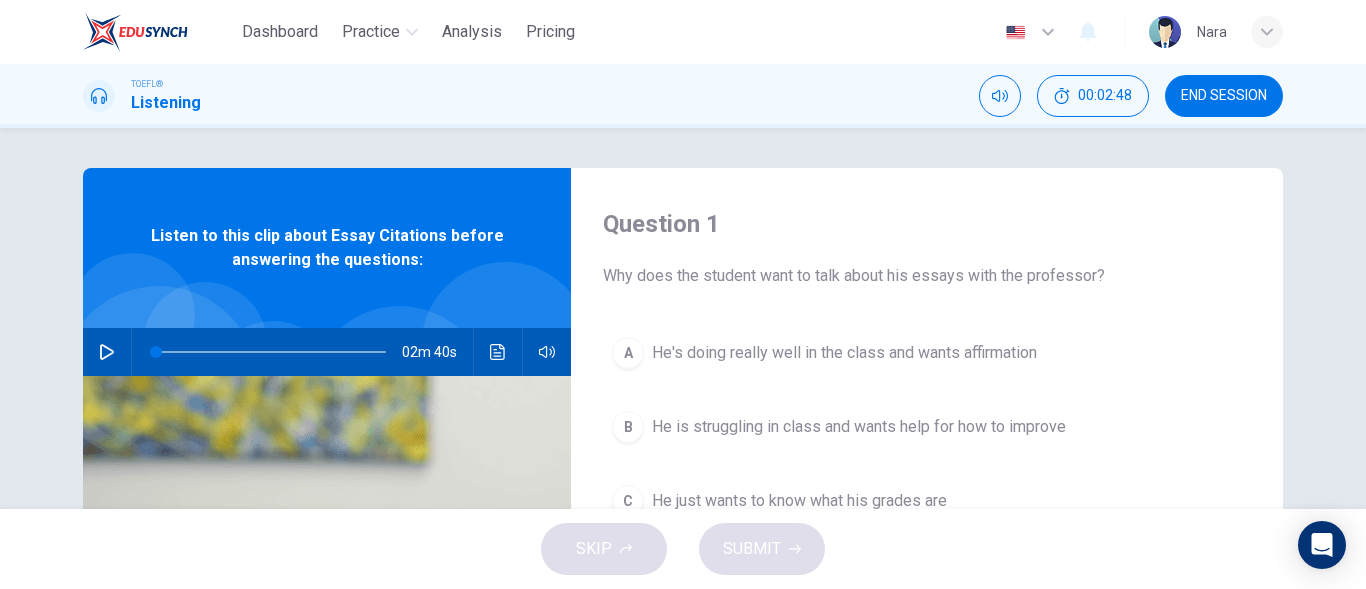 scroll, scrollTop: 100, scrollLeft: 0, axis: vertical 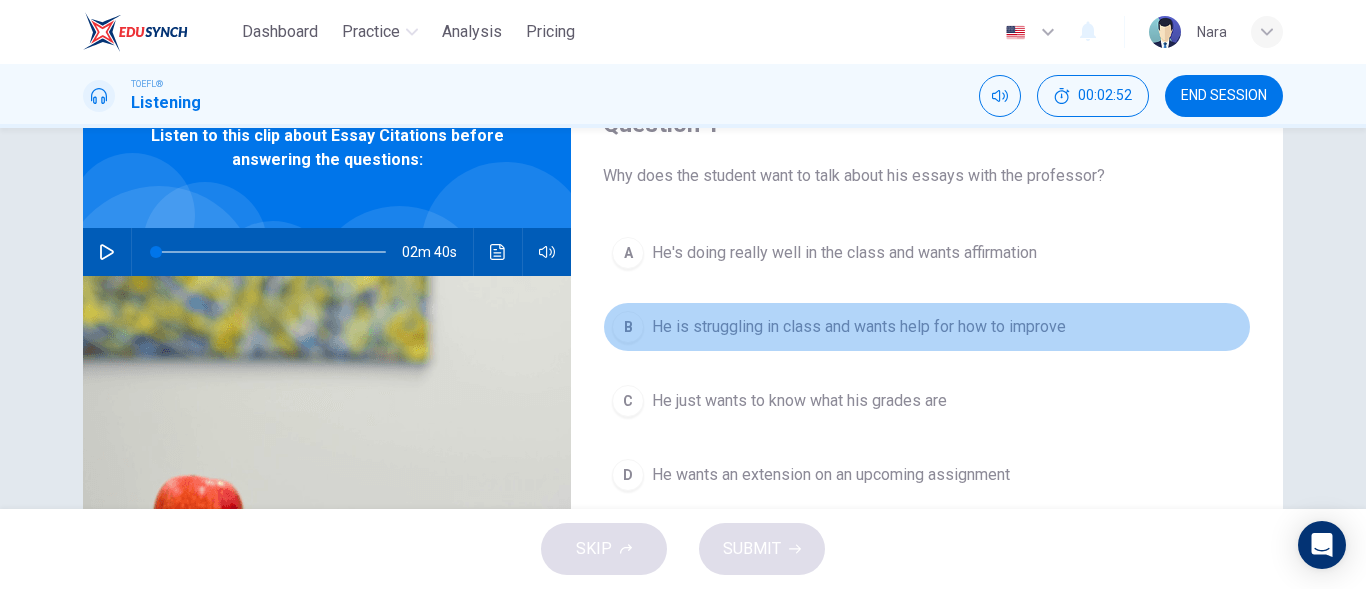 click on "B He is struggling in class and wants help for how to improve" at bounding box center [927, 327] 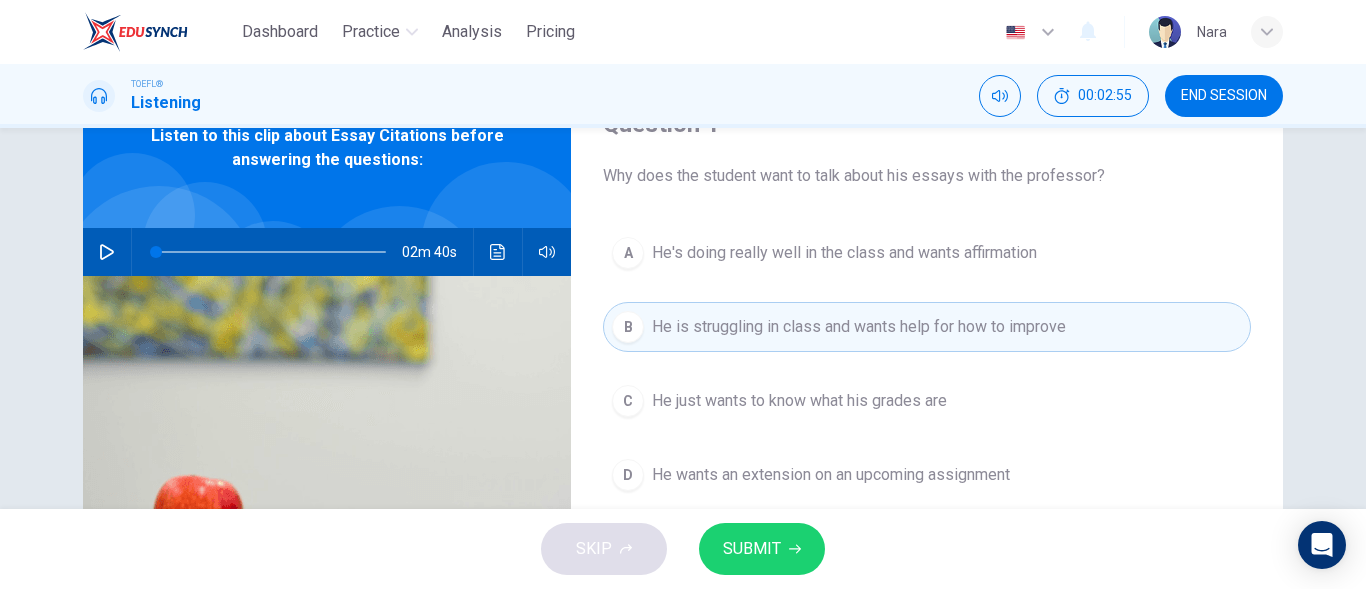 click on "SUBMIT" at bounding box center [762, 549] 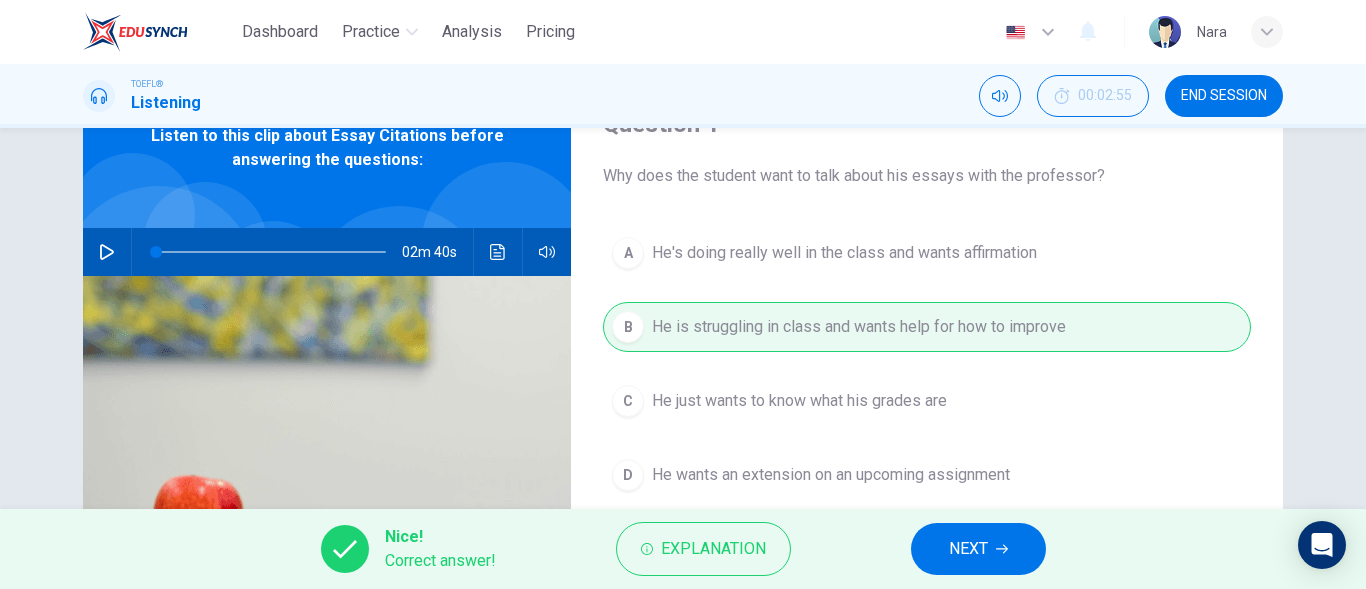click on "NEXT" at bounding box center (978, 549) 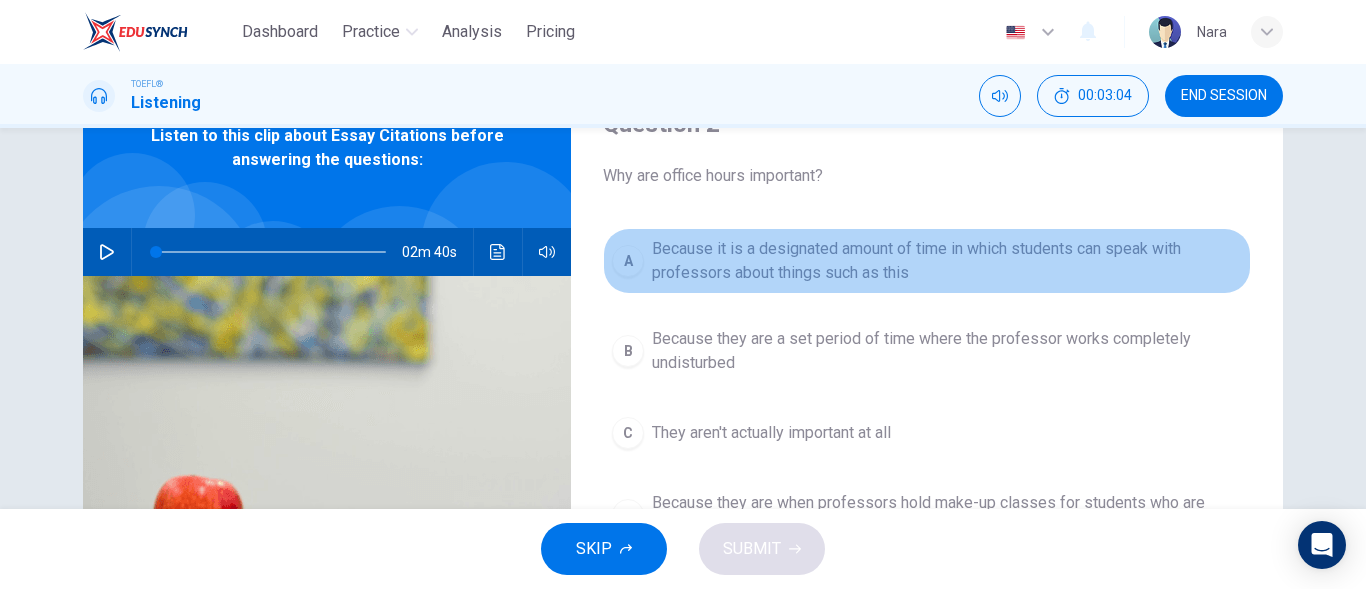 click on "Because it is a designated amount of time in which students can speak with professors about things such as this" at bounding box center [947, 261] 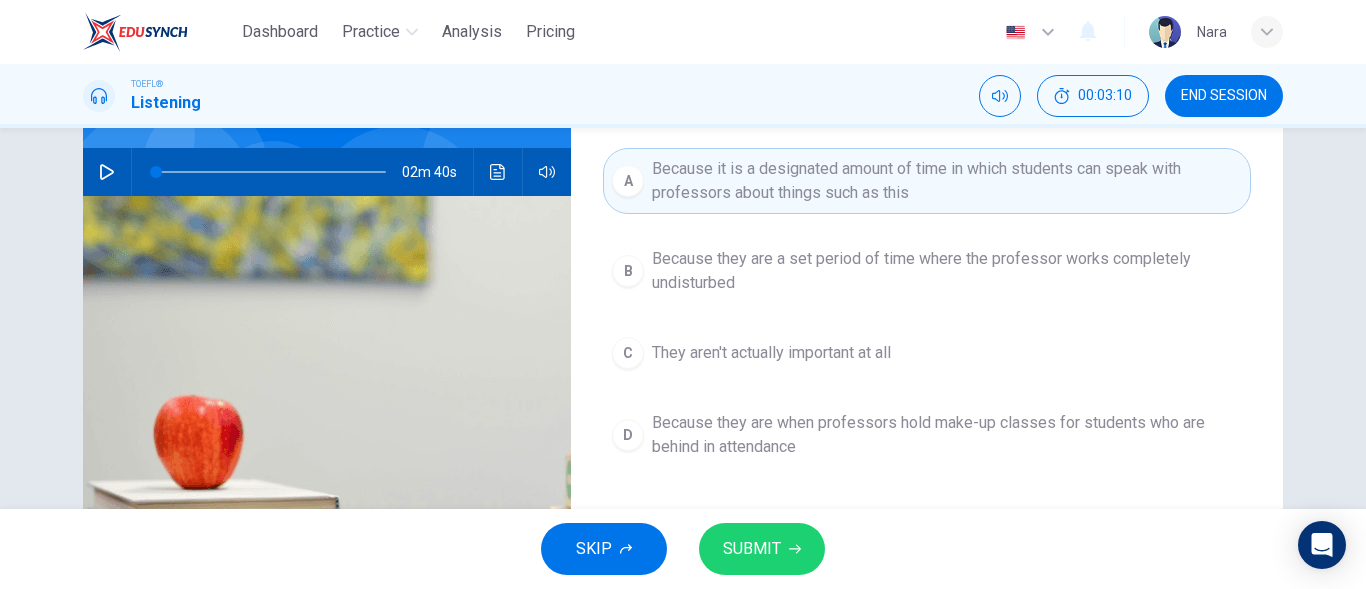 scroll, scrollTop: 200, scrollLeft: 0, axis: vertical 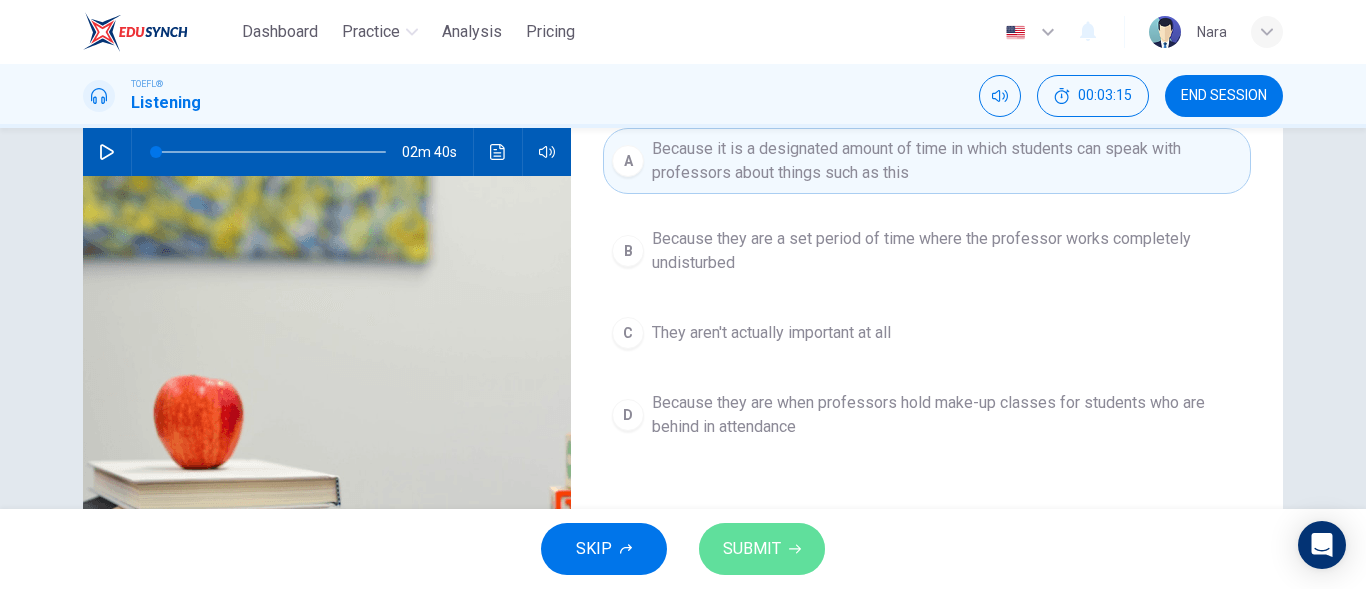 click on "SUBMIT" at bounding box center [752, 549] 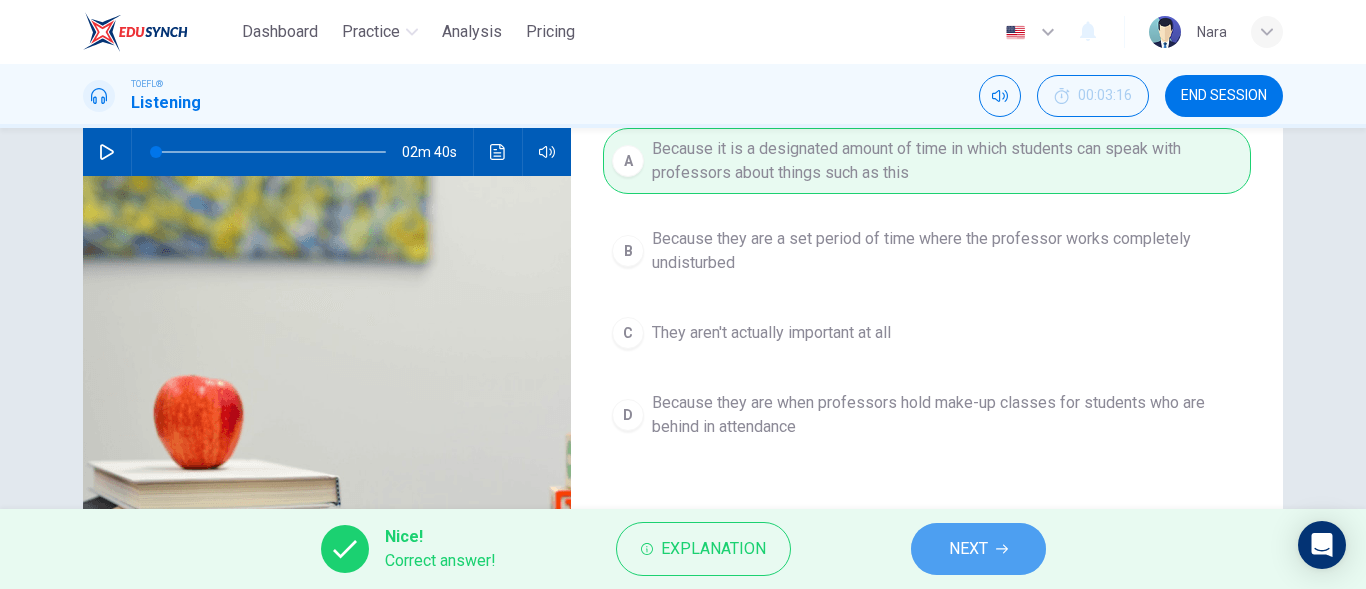 click on "NEXT" at bounding box center (978, 549) 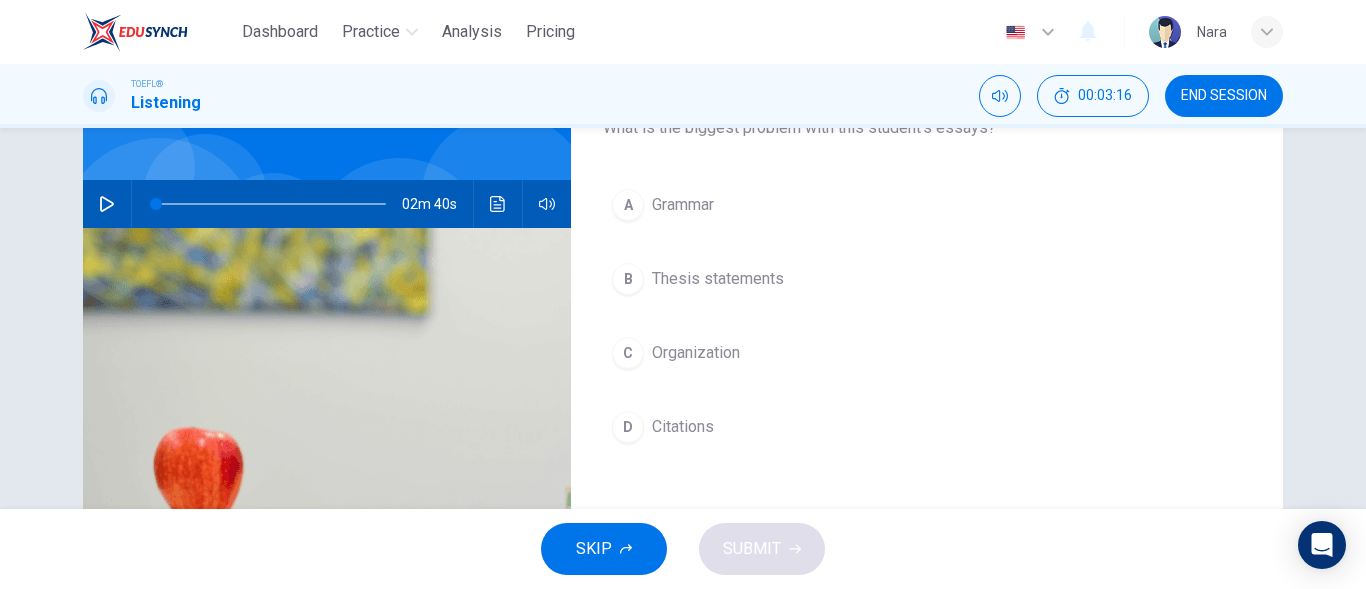 scroll, scrollTop: 100, scrollLeft: 0, axis: vertical 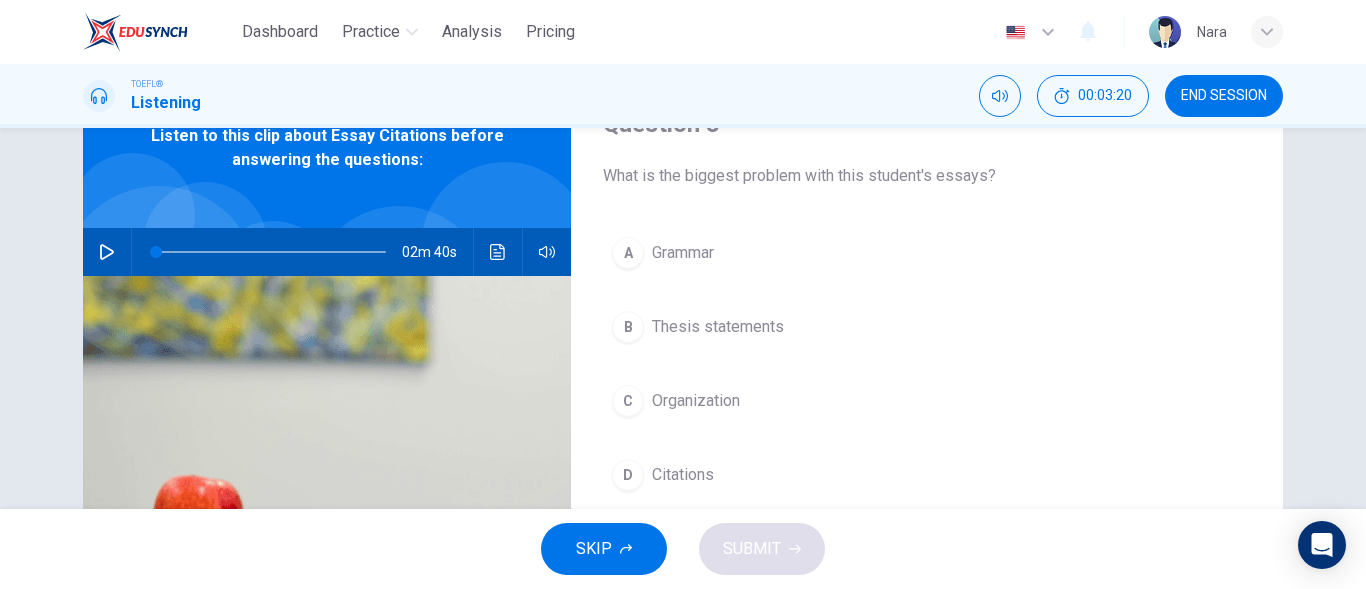 drag, startPoint x: 794, startPoint y: 487, endPoint x: 778, endPoint y: 492, distance: 16.763054 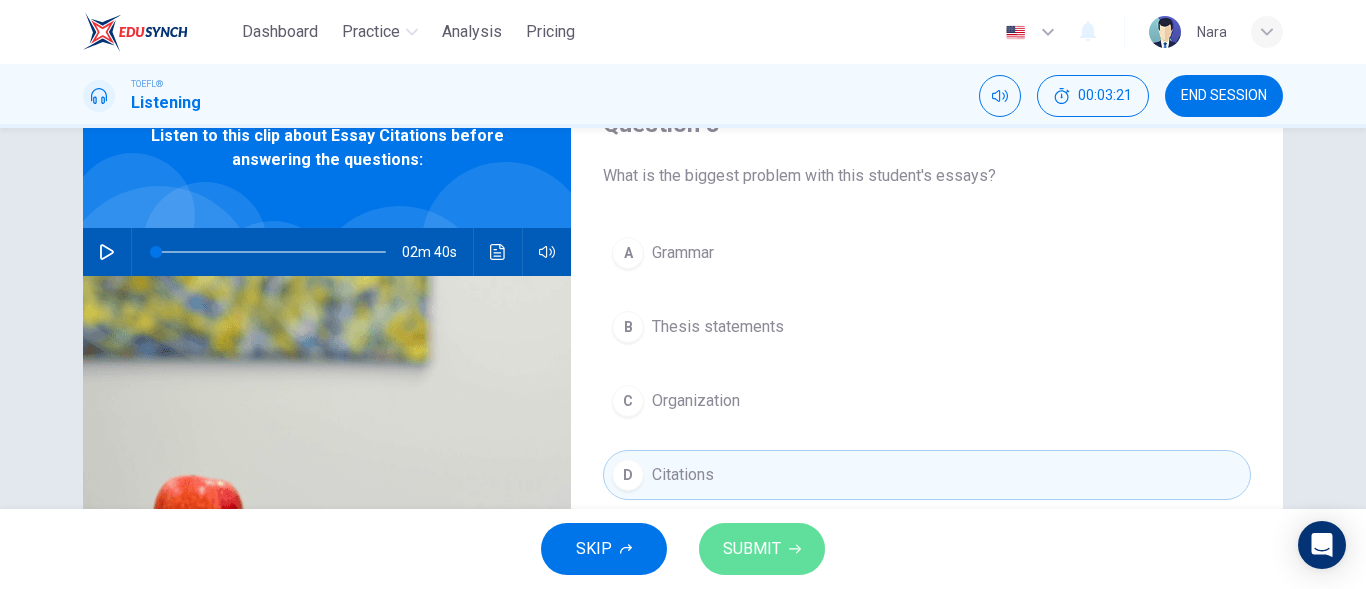 click on "SUBMIT" at bounding box center (752, 549) 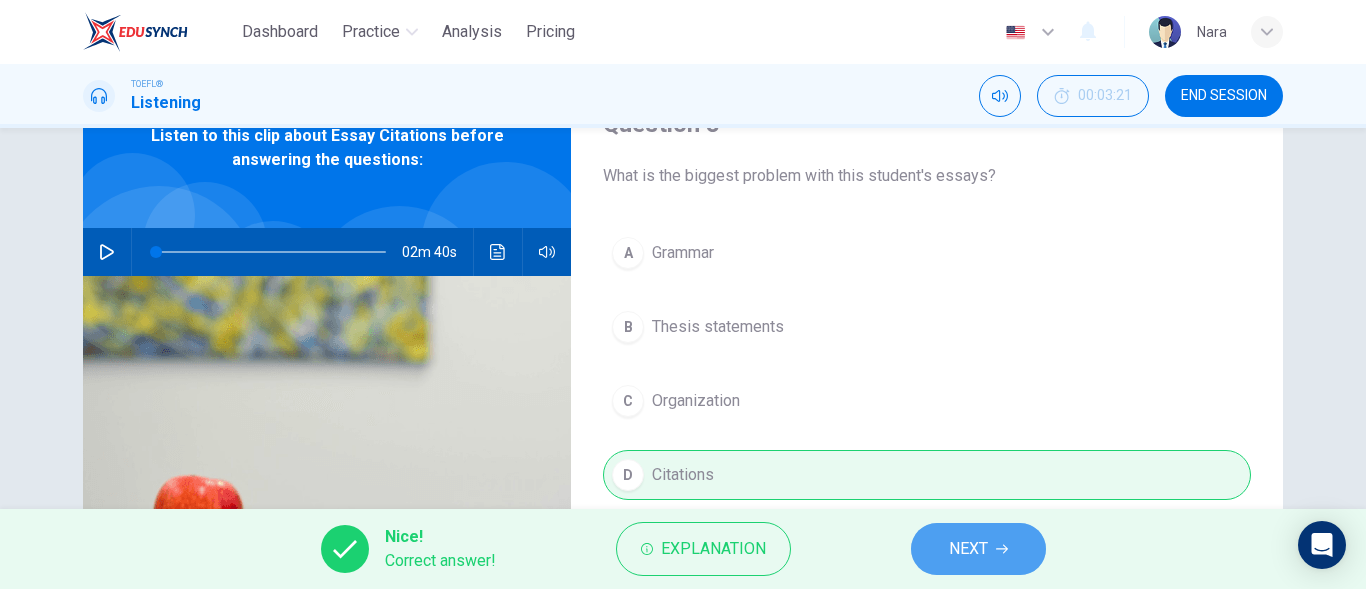 click on "NEXT" at bounding box center [978, 549] 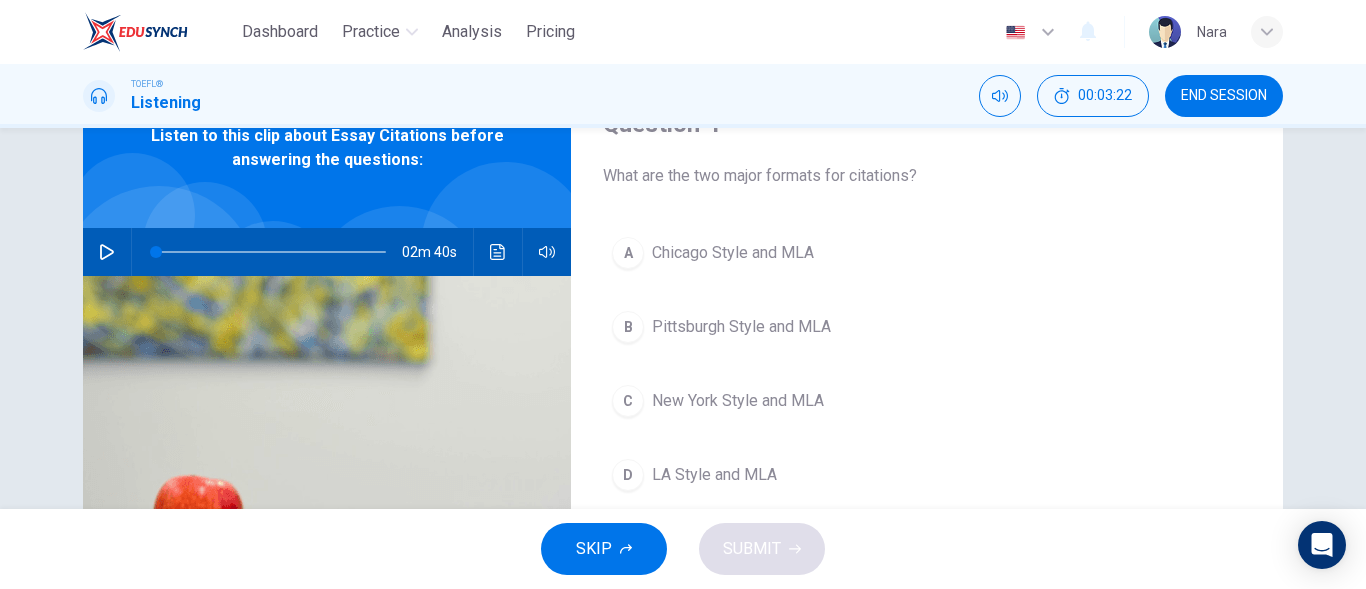 click on "A Chicago Style and MLA" at bounding box center [927, 253] 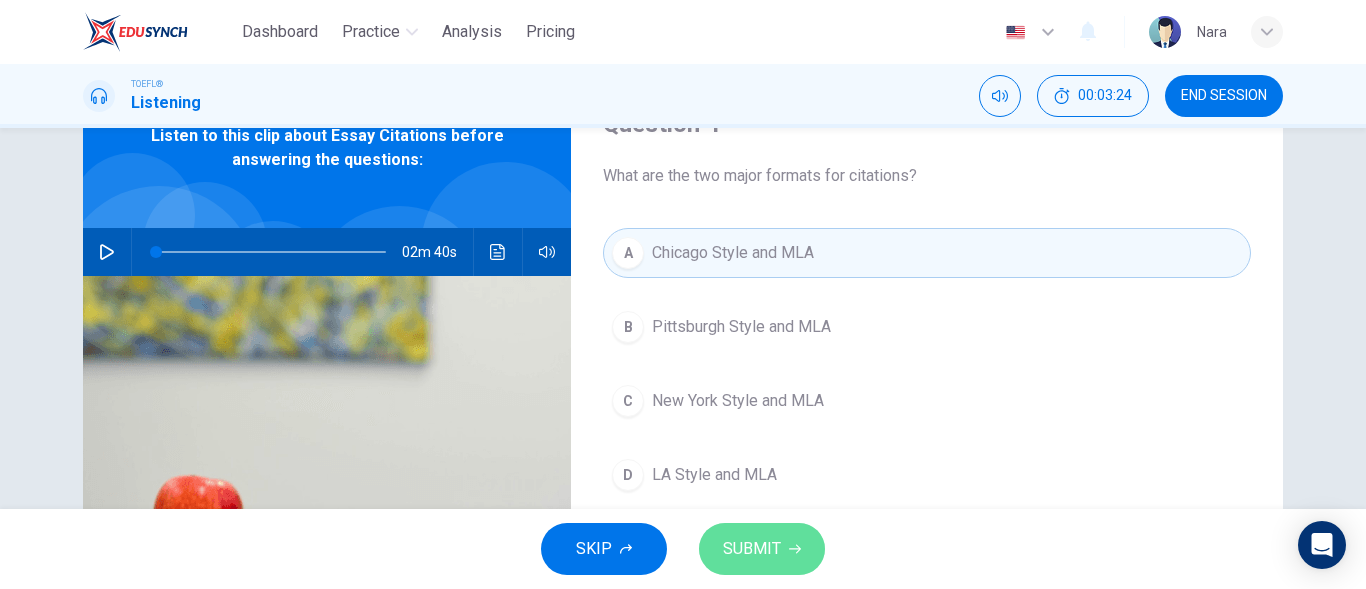 click on "SUBMIT" at bounding box center [752, 549] 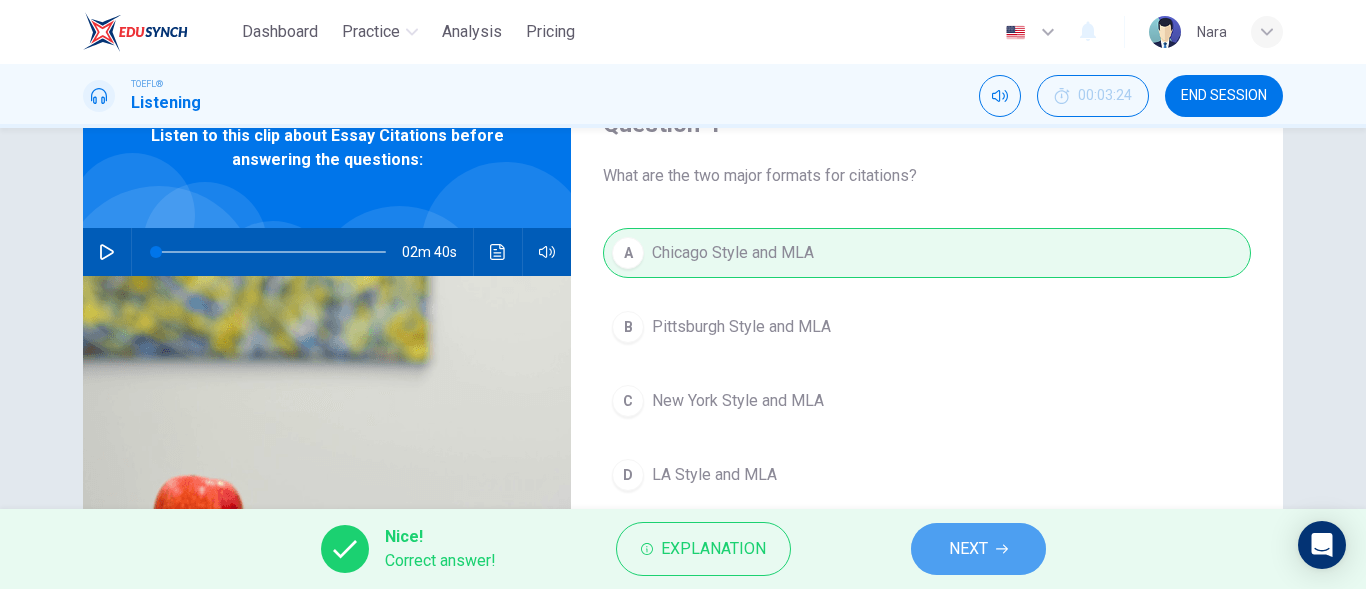 click on "NEXT" at bounding box center (978, 549) 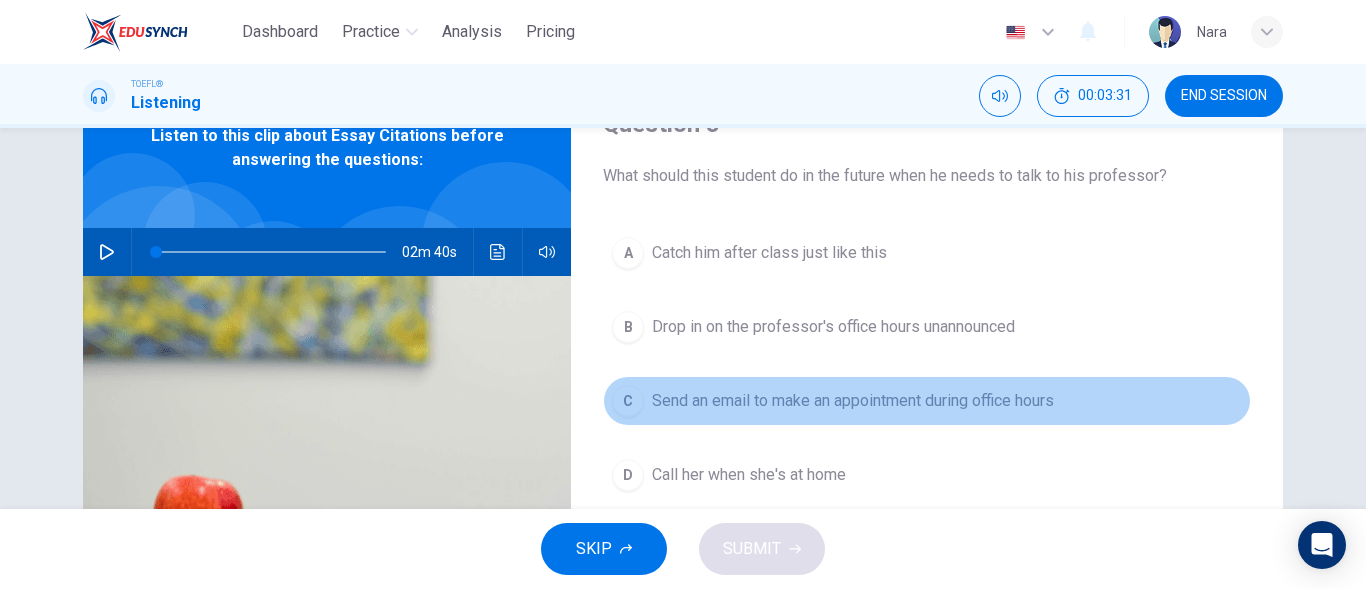 click on "Send an email to make an appointment during office hours" at bounding box center [853, 401] 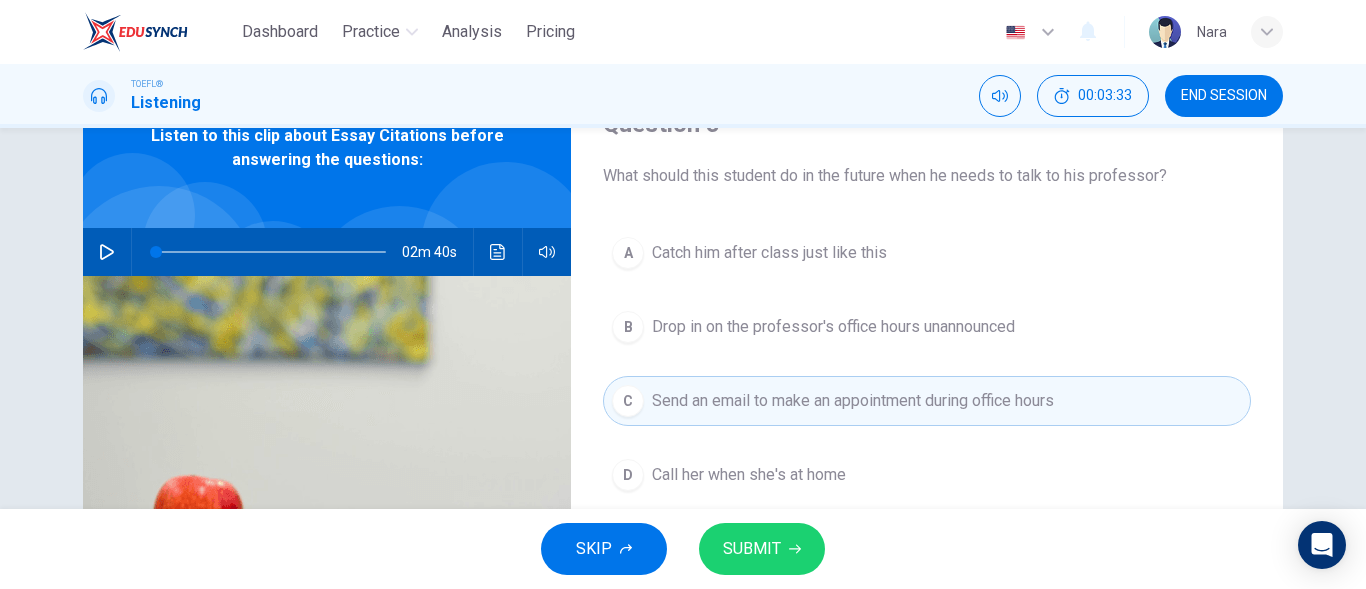 click on "SUBMIT" at bounding box center (752, 549) 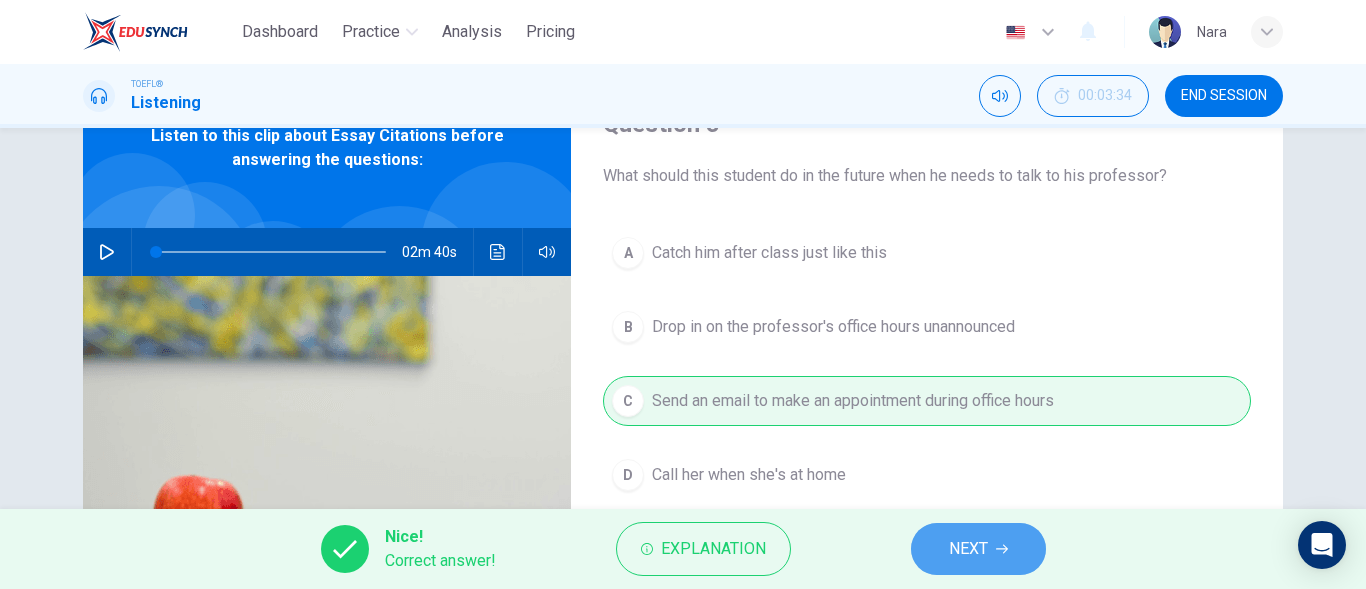 click on "NEXT" at bounding box center (978, 549) 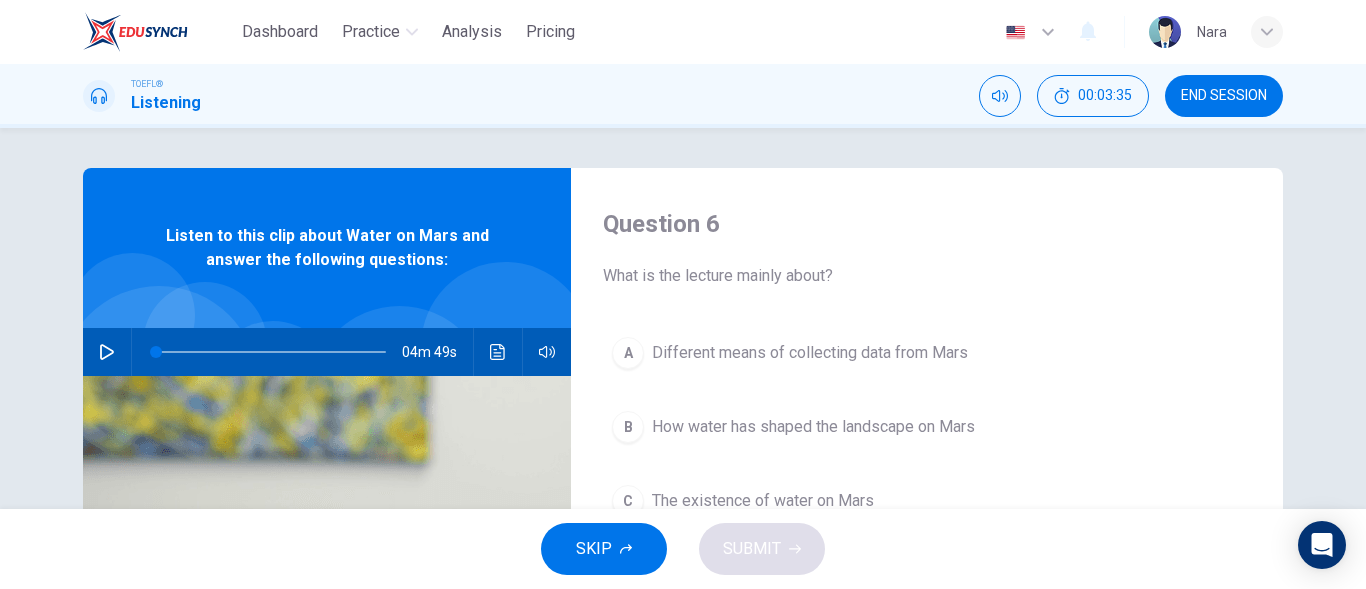click on "END SESSION" at bounding box center [1224, 96] 